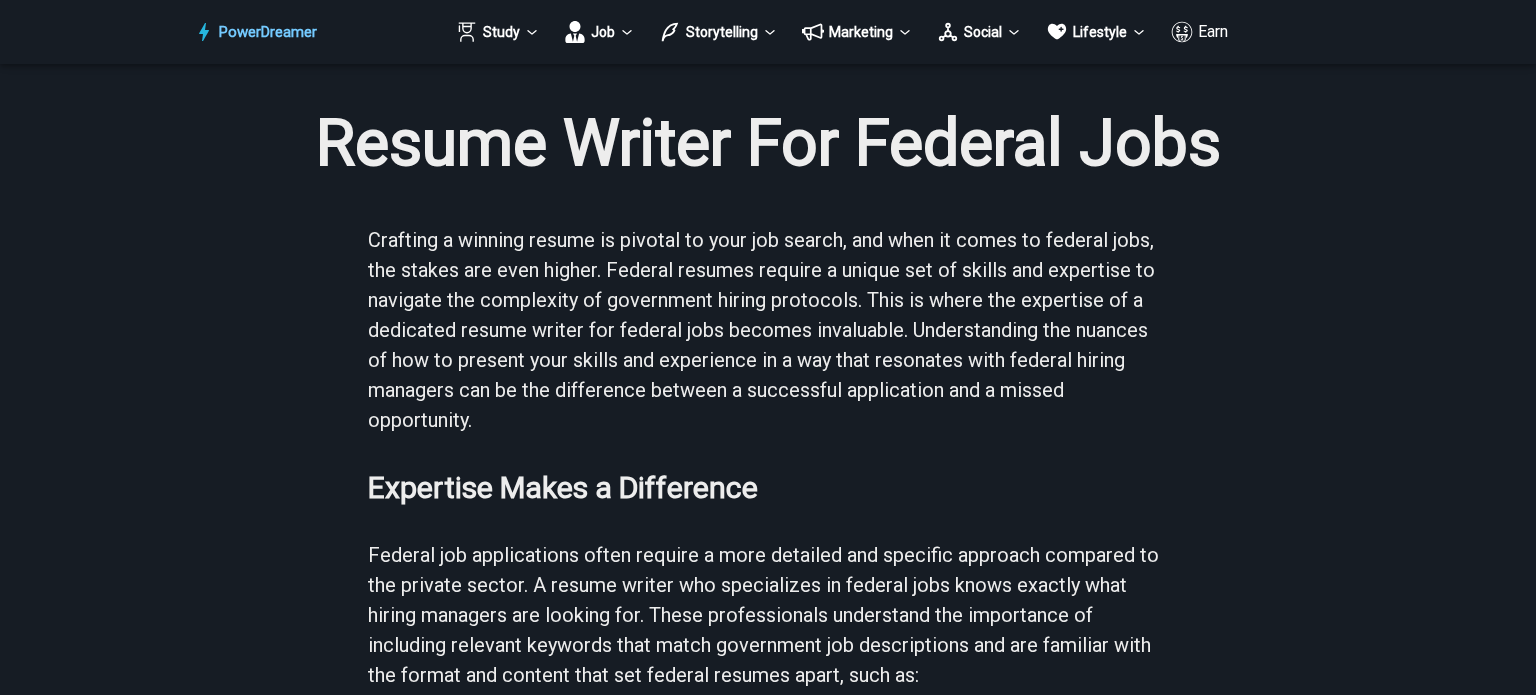 scroll, scrollTop: 0, scrollLeft: 0, axis: both 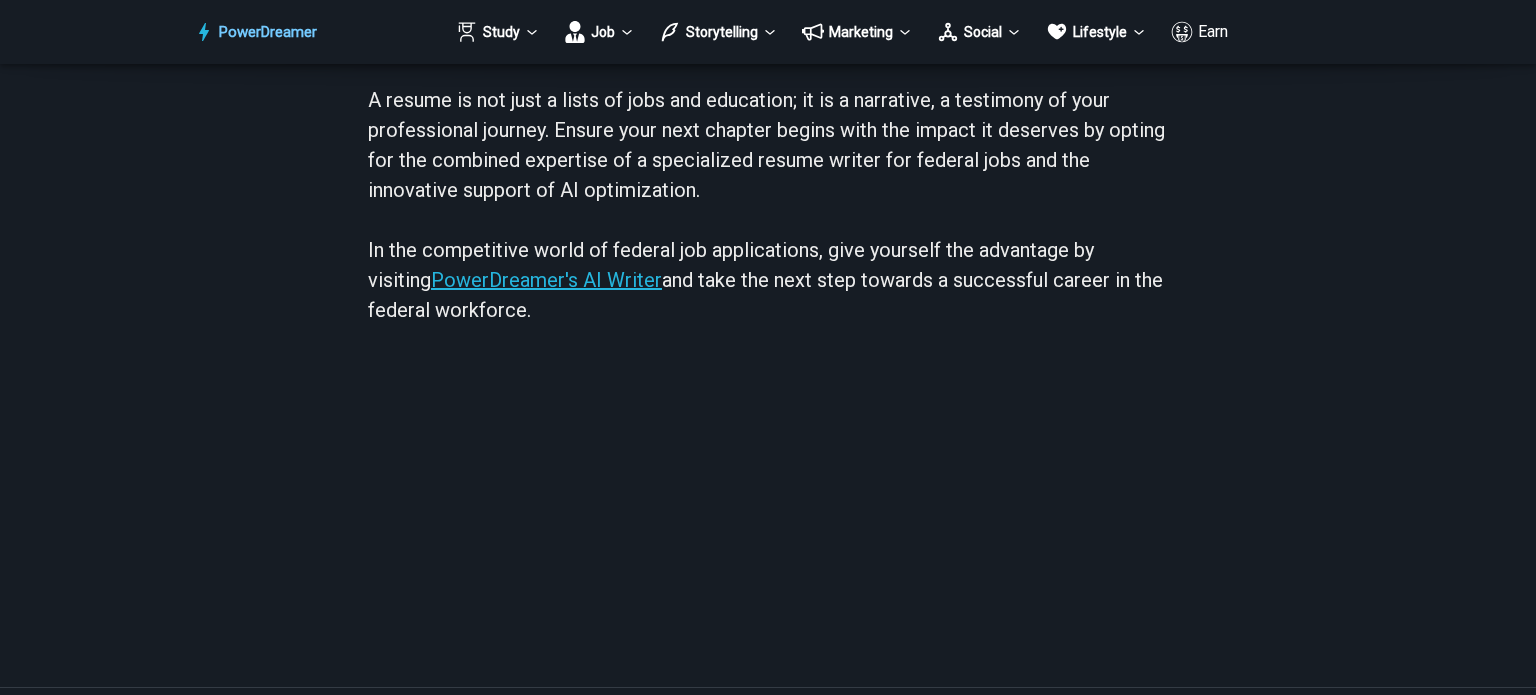 click on "PowerDreamer's AI Writer" at bounding box center (546, 280) 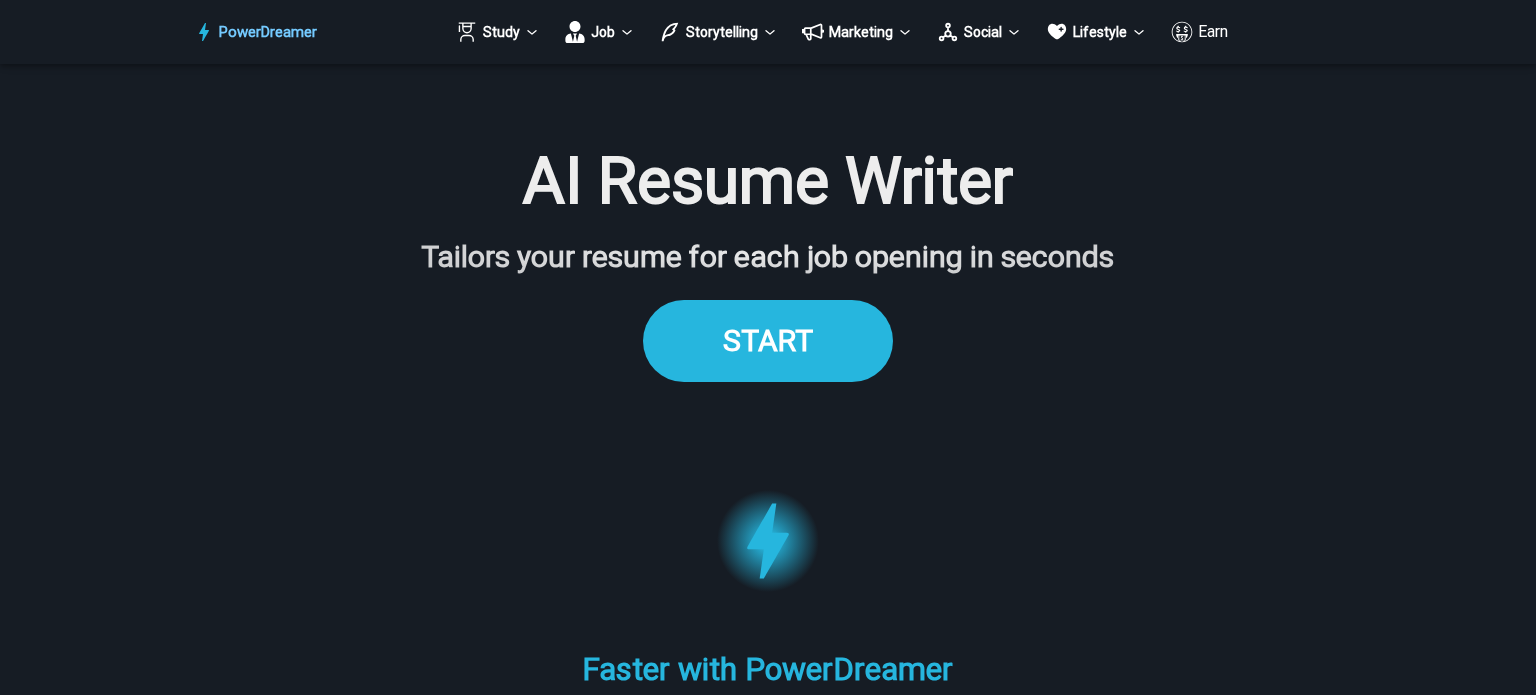 scroll, scrollTop: 0, scrollLeft: 0, axis: both 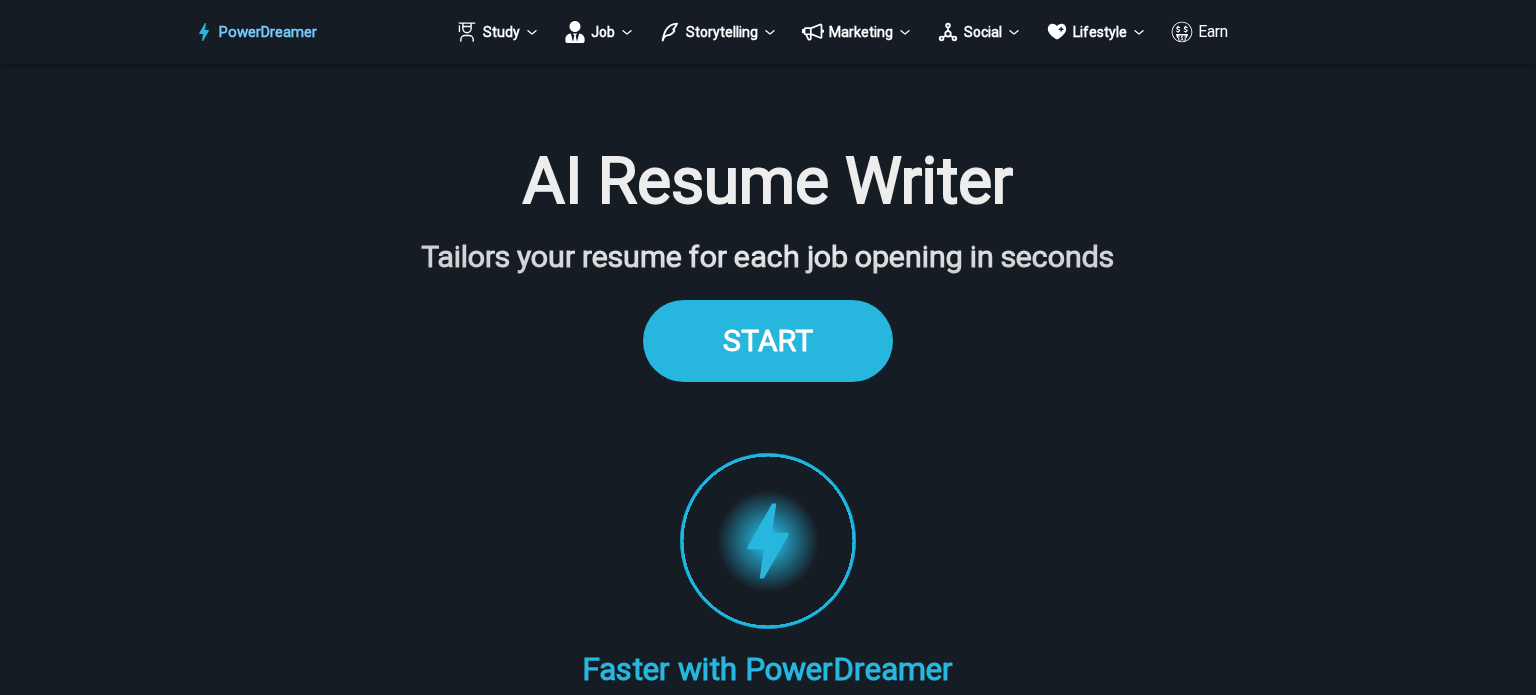 click on "START" at bounding box center (768, 340) 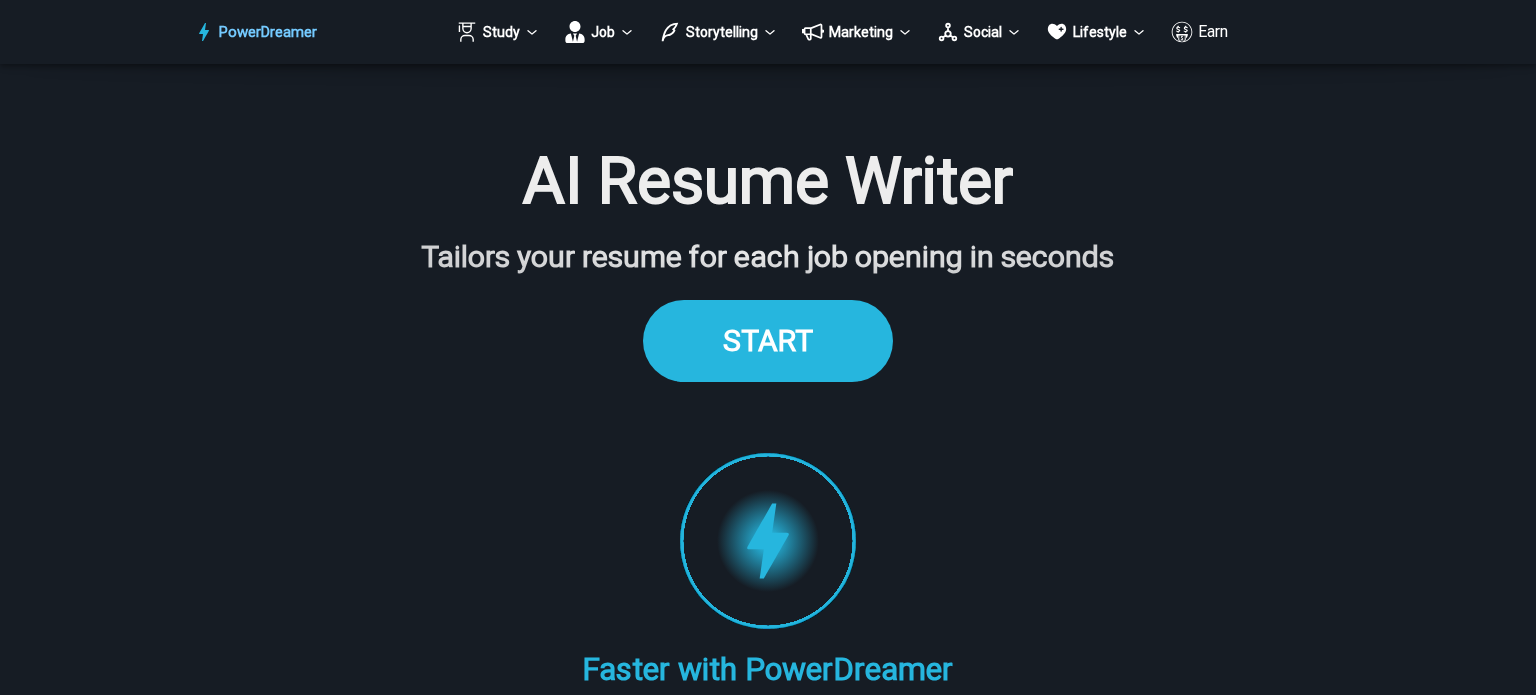 scroll, scrollTop: 1827, scrollLeft: 0, axis: vertical 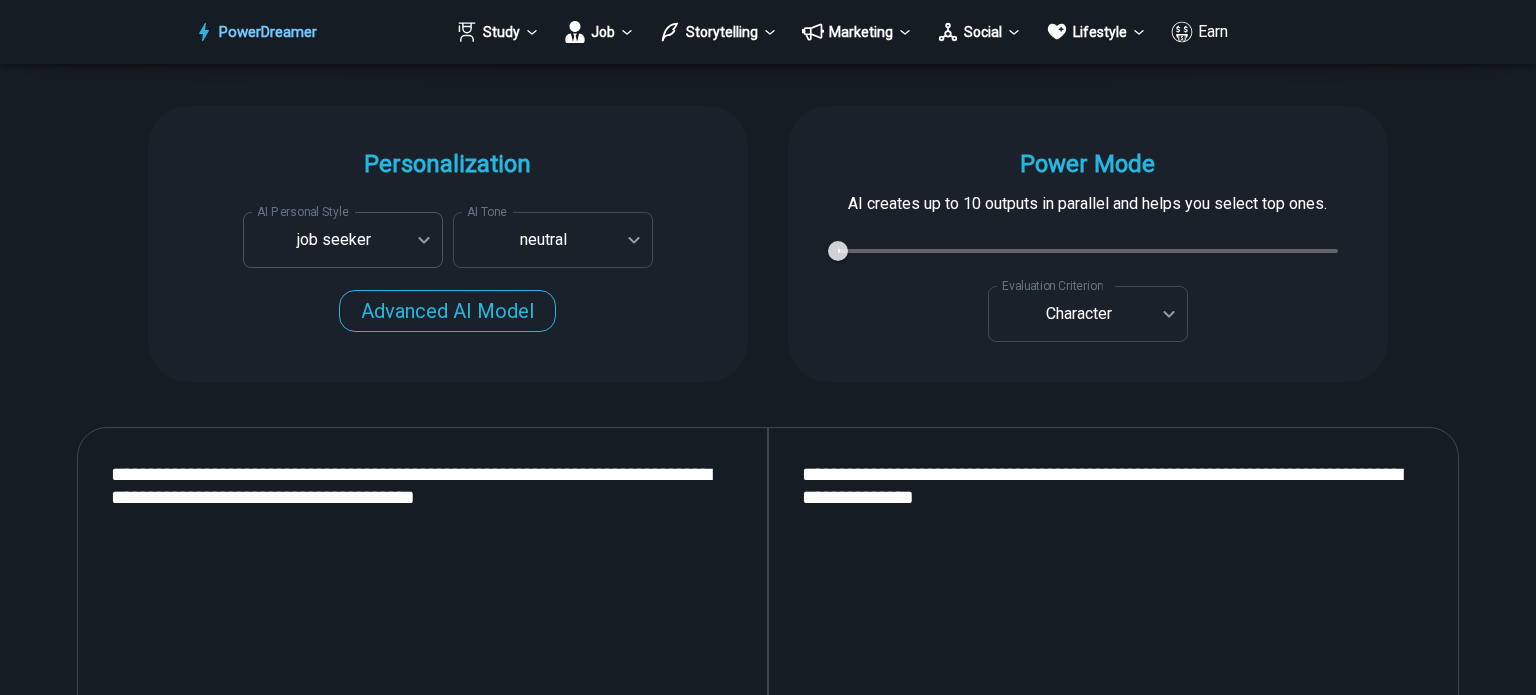 click on "PowerDreamer Study Job Storytelling Marketing Social Lifestyle Earn AI Resume Writer Tailors your resume for each job opening in seconds START Faster with PowerDreamer 213,488  AI-Generated Outputs.  50,000+ Users. 60+ AI Tools. PowerDreamer saved me a ton of stress and even more time. Highly recommend. [PERSON_NAME] is a writer and producer with experience at Morning Rush, [US_STATE] PBS, Metro Weekly and The [US_STATE] Times I received a job offer [DATE] that your awesome website helped me get. Thank you! I will be singing your praises. [PERSON_NAME] signed up to PowerDreamer [DATE] and received his job offer [DATE] Absolutely love this program!! I'm usually hesitant to pay for anything without being able to try it for free first. However, I was desperate to get resume writing help and this program far exceeded my expectations! I have been telling anyone I know looking for a job to try it. [PERSON_NAME] [PERSON_NAME], Product Manager in E-Commerce [PERSON_NAME] [PERSON_NAME] [PERSON_NAME] Personalization AI Tone" at bounding box center [768, 2714] 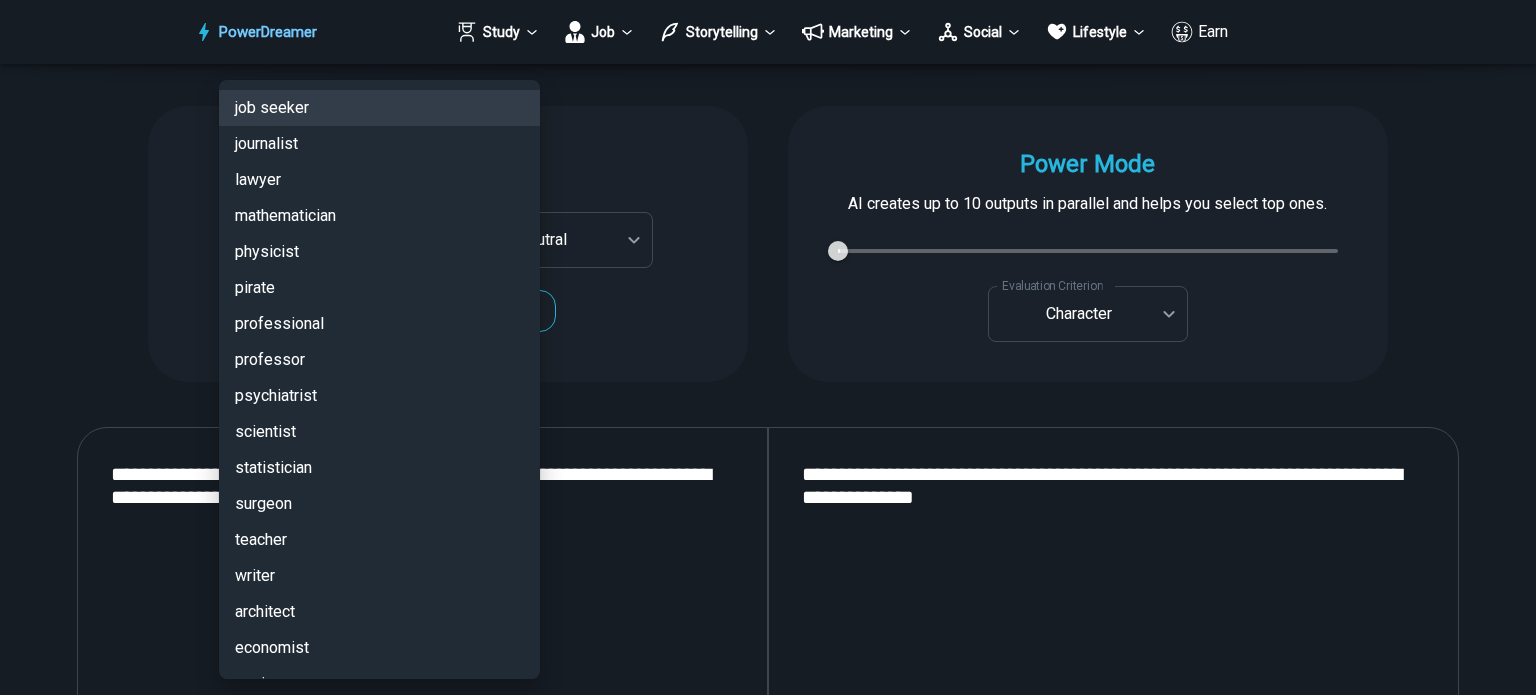 scroll, scrollTop: 4608, scrollLeft: 0, axis: vertical 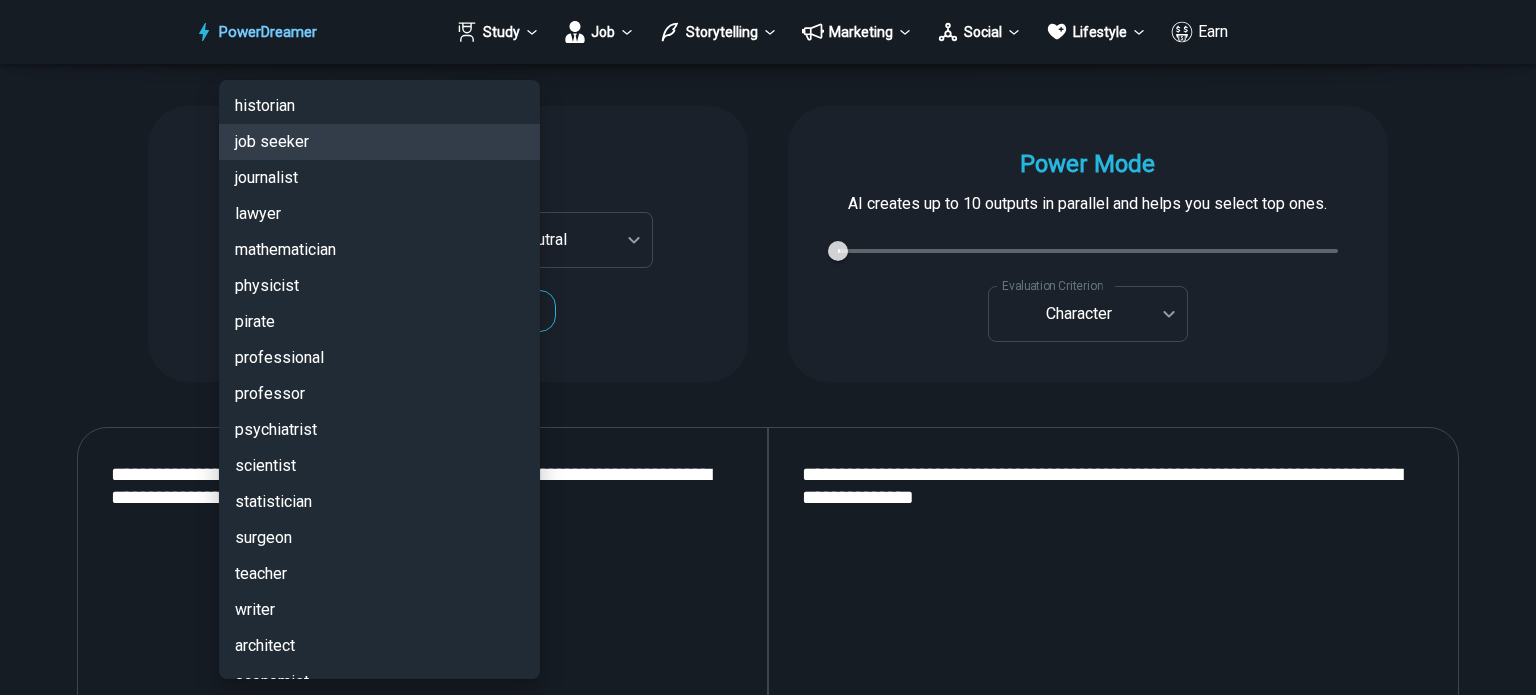 click at bounding box center (768, 347) 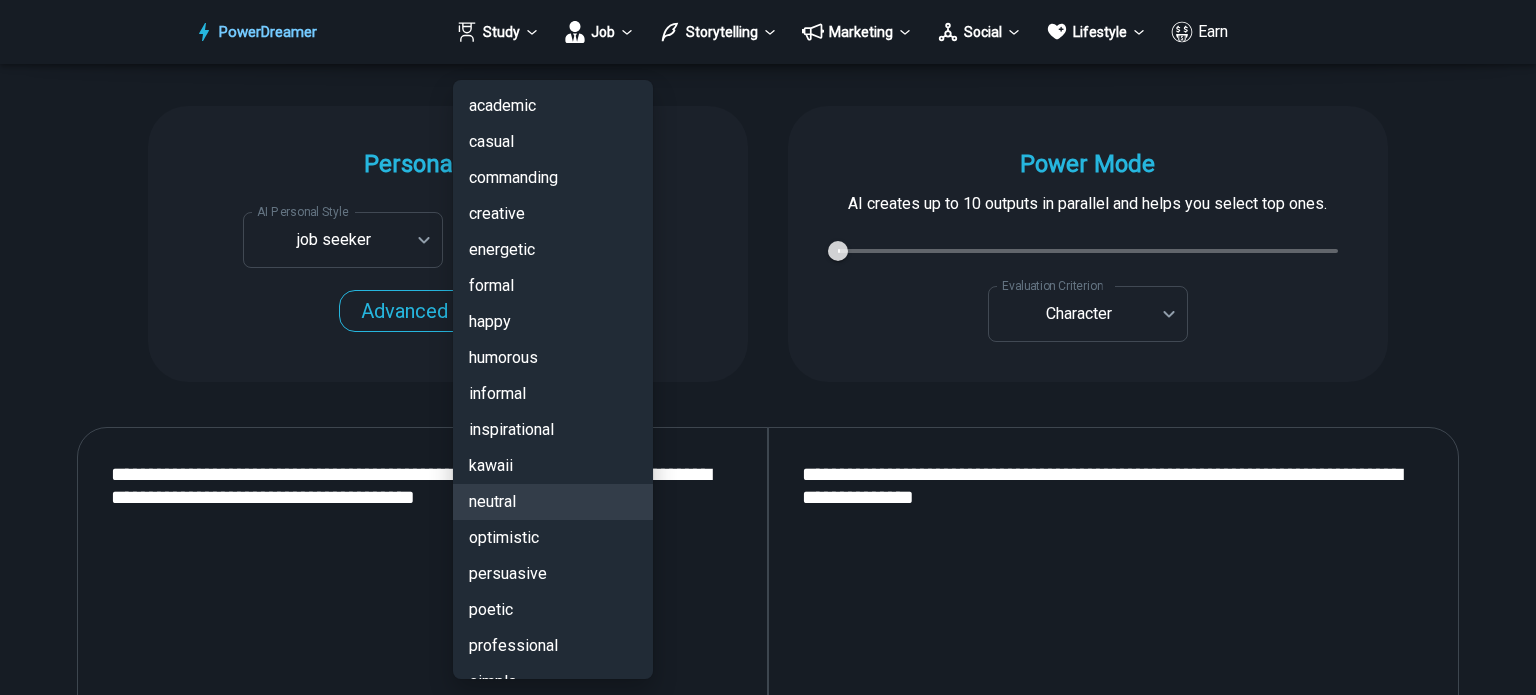 click on "PowerDreamer Study Job Storytelling Marketing Social Lifestyle Earn AI Resume Writer Tailors your resume for each job opening in seconds START Faster with PowerDreamer 213,488  AI-Generated Outputs.  50,000+ Users. 60+ AI Tools. PowerDreamer saved me a ton of stress and even more time. Highly recommend. [PERSON_NAME] is a writer and producer with experience at Morning Rush, [US_STATE] PBS, Metro Weekly and The [US_STATE] Times I received a job offer [DATE] that your awesome website helped me get. Thank you! I will be singing your praises. [PERSON_NAME] signed up to PowerDreamer [DATE] and received his job offer [DATE] Absolutely love this program!! I'm usually hesitant to pay for anything without being able to try it for free first. However, I was desperate to get resume writing help and this program far exceeded my expectations! I have been telling anyone I know looking for a job to try it. [PERSON_NAME] [PERSON_NAME], Product Manager in E-Commerce [PERSON_NAME] [PERSON_NAME] [PERSON_NAME] Personalization AI Tone" at bounding box center [768, 2714] 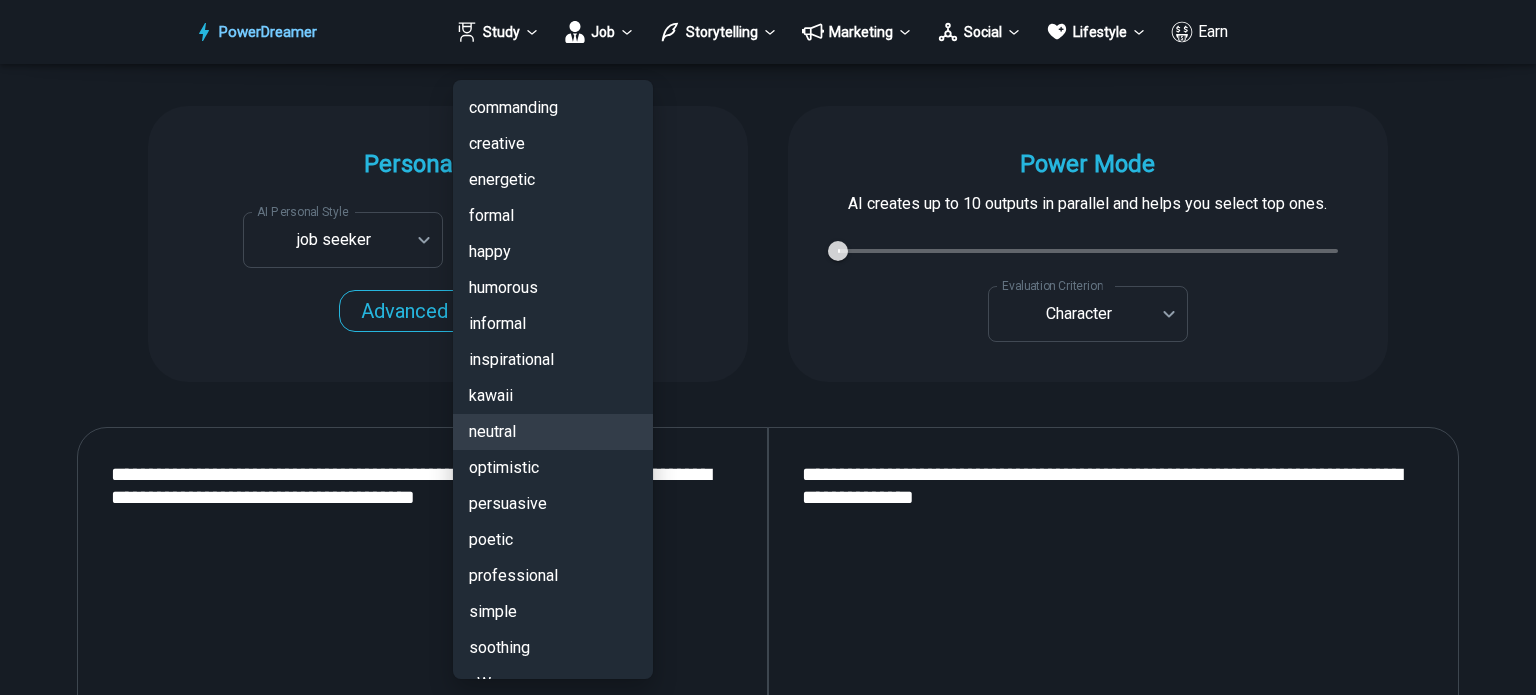 scroll, scrollTop: 0, scrollLeft: 0, axis: both 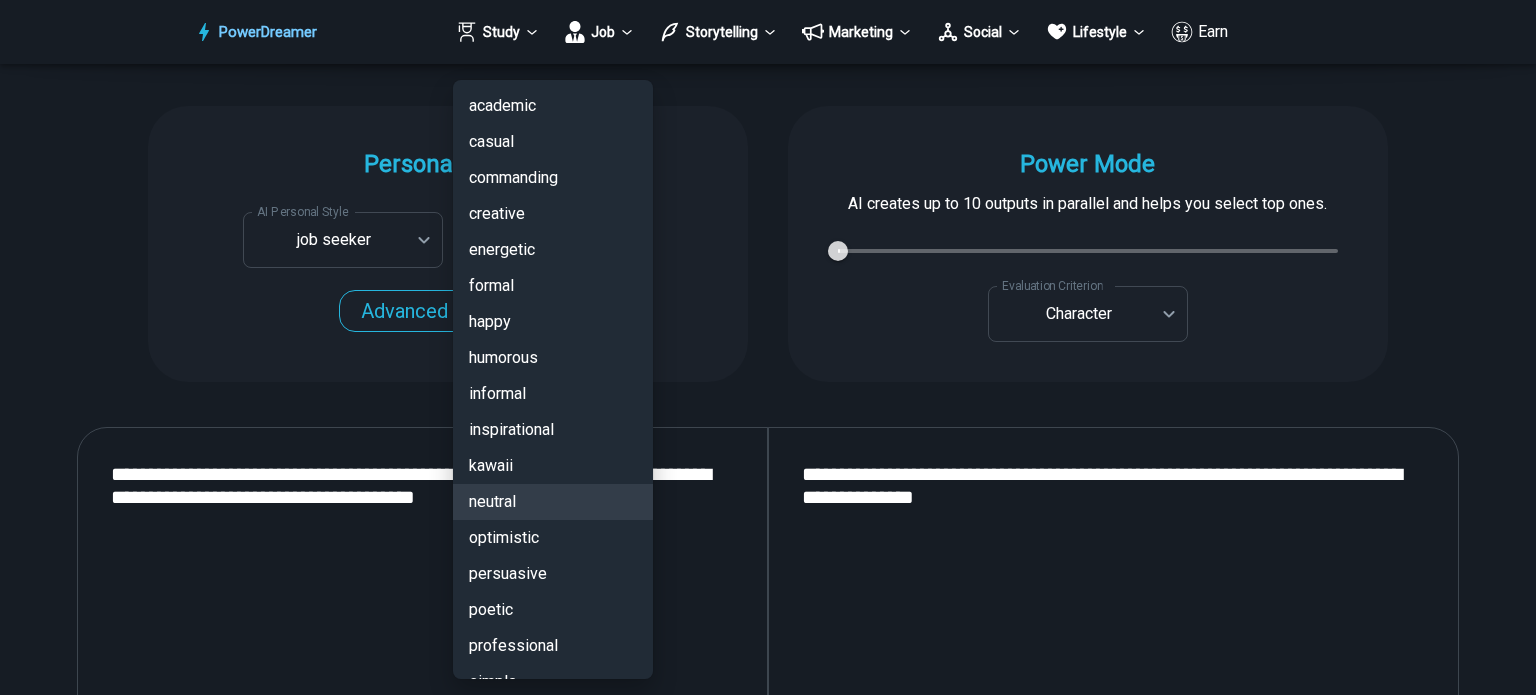 click on "formal" at bounding box center (553, 286) 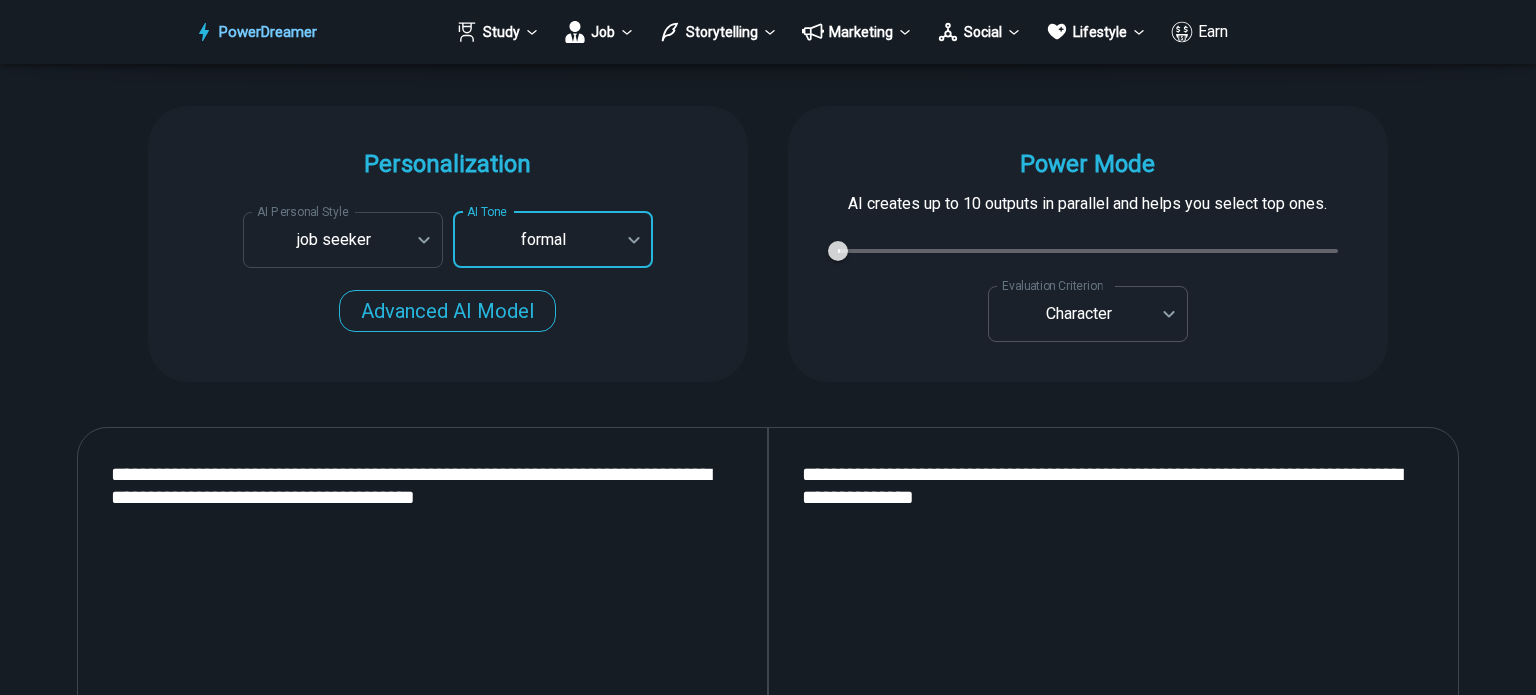 click on "PowerDreamer Study Job Storytelling Marketing Social Lifestyle Earn AI Resume Writer Tailors your resume for each job opening in seconds START Faster with PowerDreamer 213,488  AI-Generated Outputs.  50,000+ Users. 60+ AI Tools. PowerDreamer saved me a ton of stress and even more time. Highly recommend. [PERSON_NAME] is a writer and producer with experience at Morning Rush, [US_STATE] PBS, Metro Weekly and The [US_STATE] Times I received a job offer [DATE] that your awesome website helped me get. Thank you! I will be singing your praises. [PERSON_NAME] signed up to PowerDreamer [DATE] and received his job offer [DATE] Absolutely love this program!! I'm usually hesitant to pay for anything without being able to try it for free first. However, I was desperate to get resume writing help and this program far exceeded my expectations! I have been telling anyone I know looking for a job to try it. [PERSON_NAME] [PERSON_NAME], Product Manager in E-Commerce [PERSON_NAME] [PERSON_NAME] [PERSON_NAME] Personalization AI Tone" at bounding box center (768, 2714) 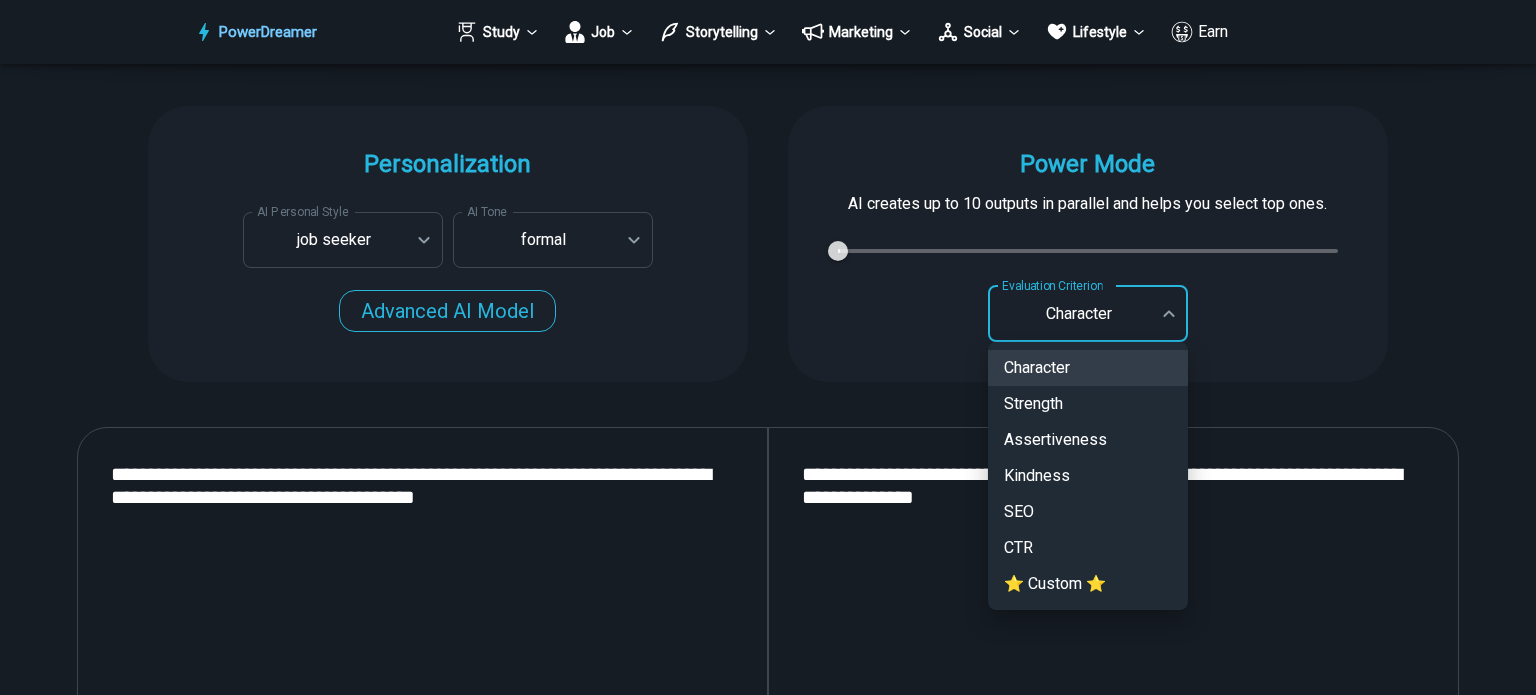 click at bounding box center [768, 347] 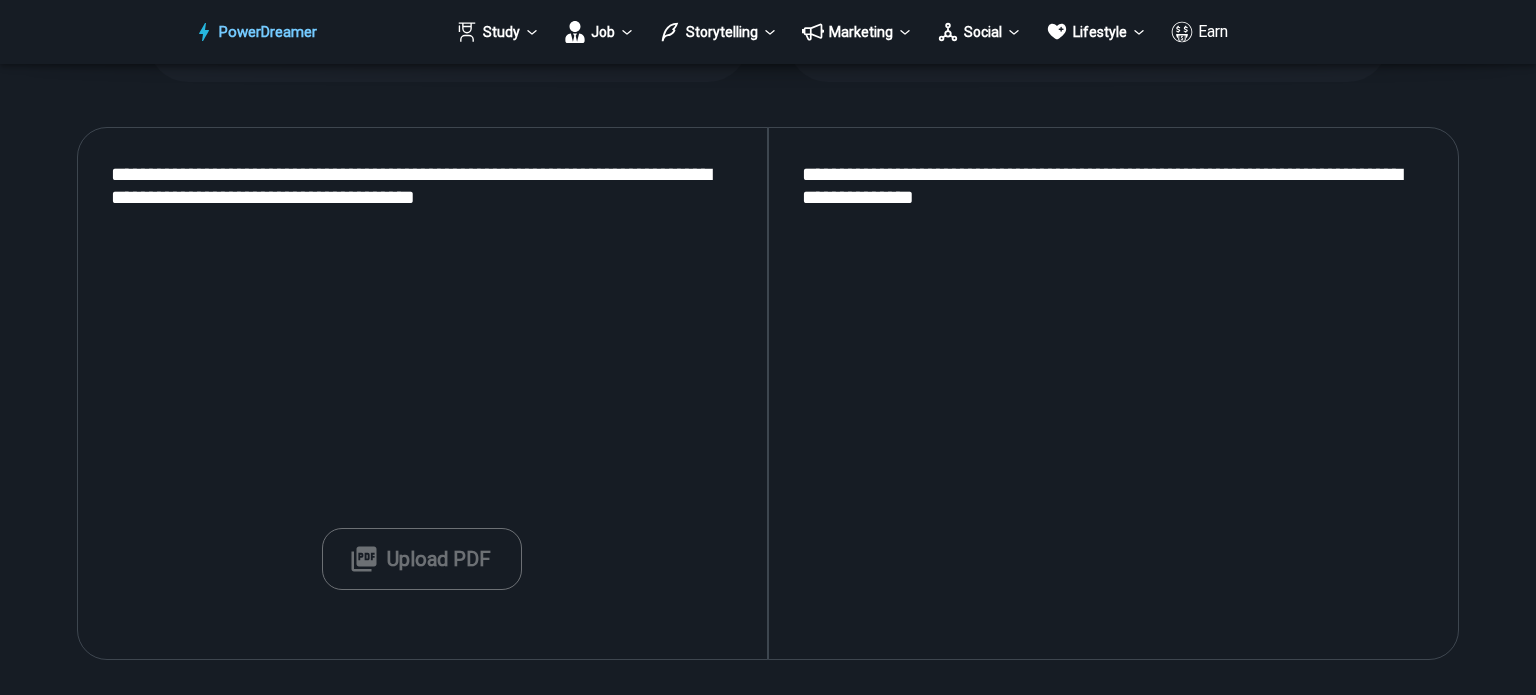 scroll, scrollTop: 2227, scrollLeft: 0, axis: vertical 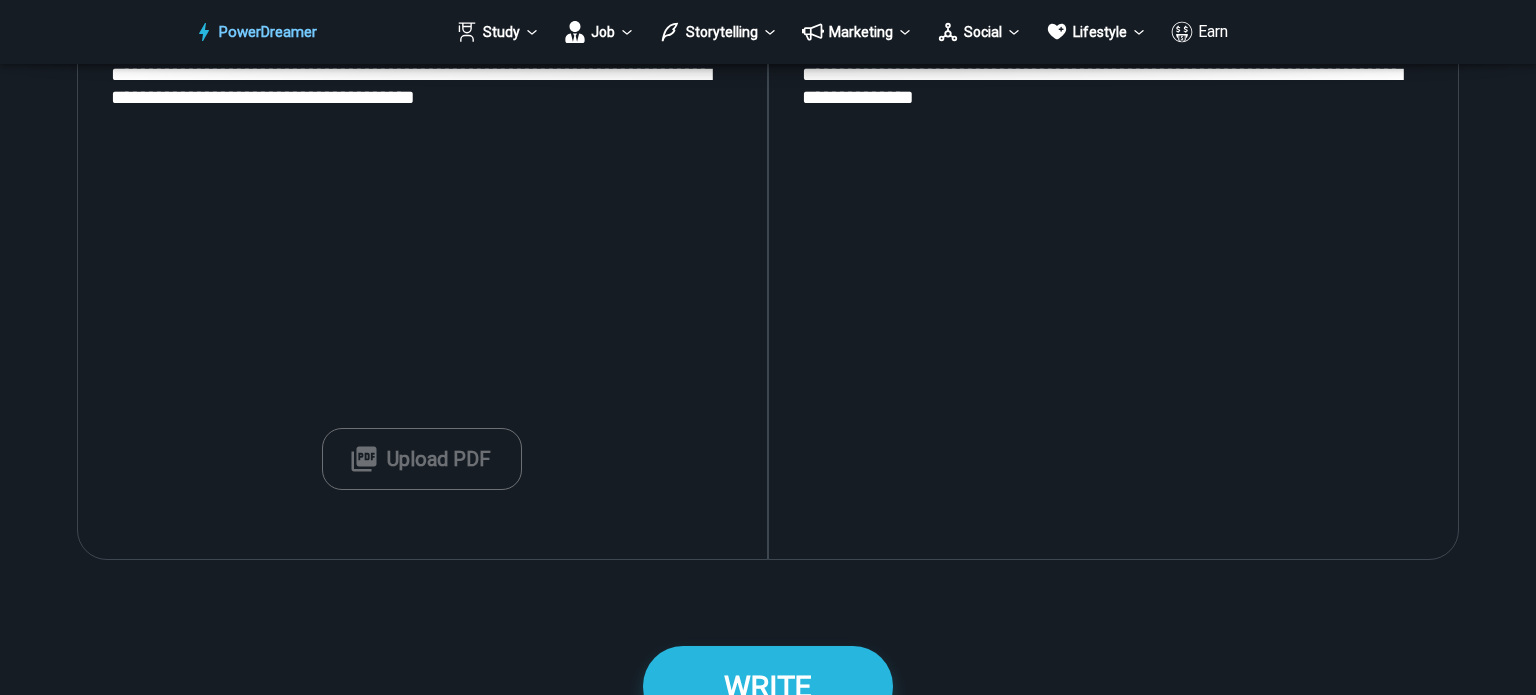 click on "Upload PDF" at bounding box center (422, 459) 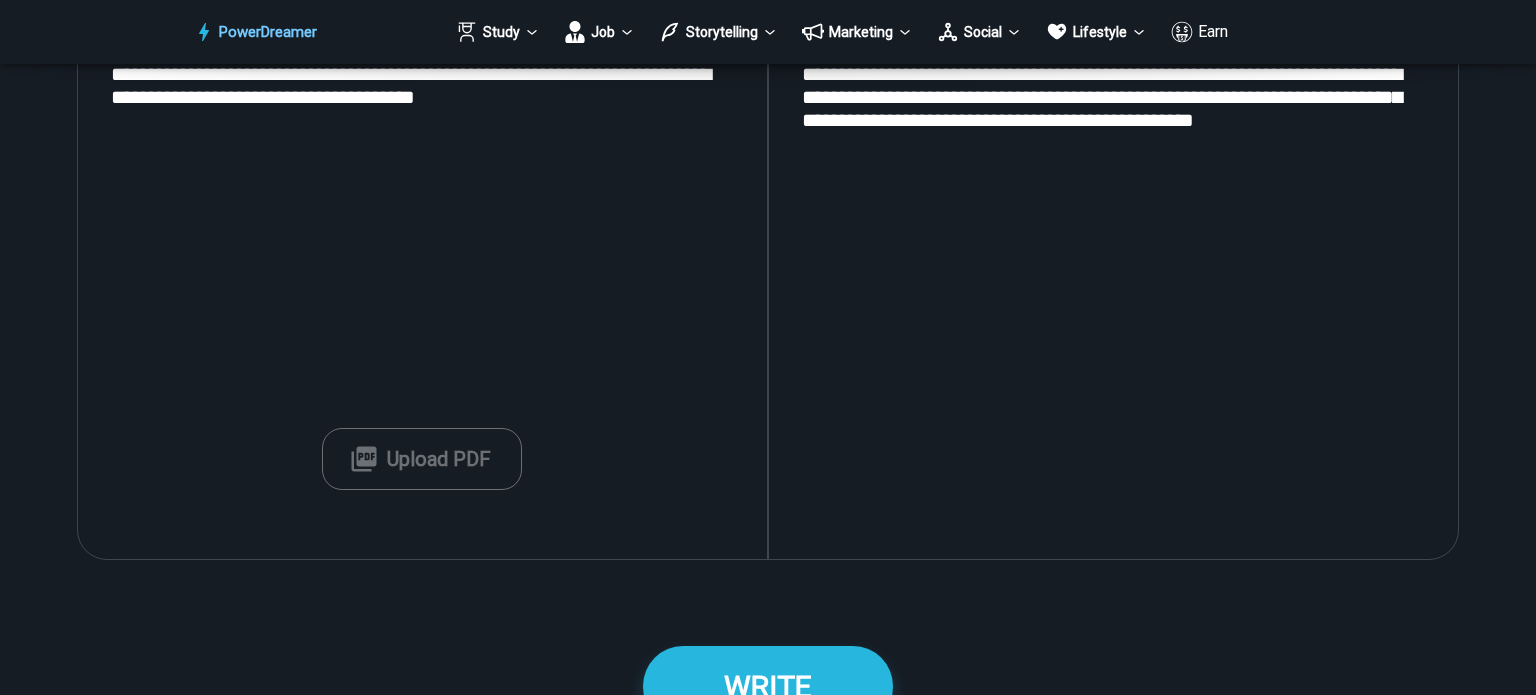 click on "**********" at bounding box center [1113, 293] 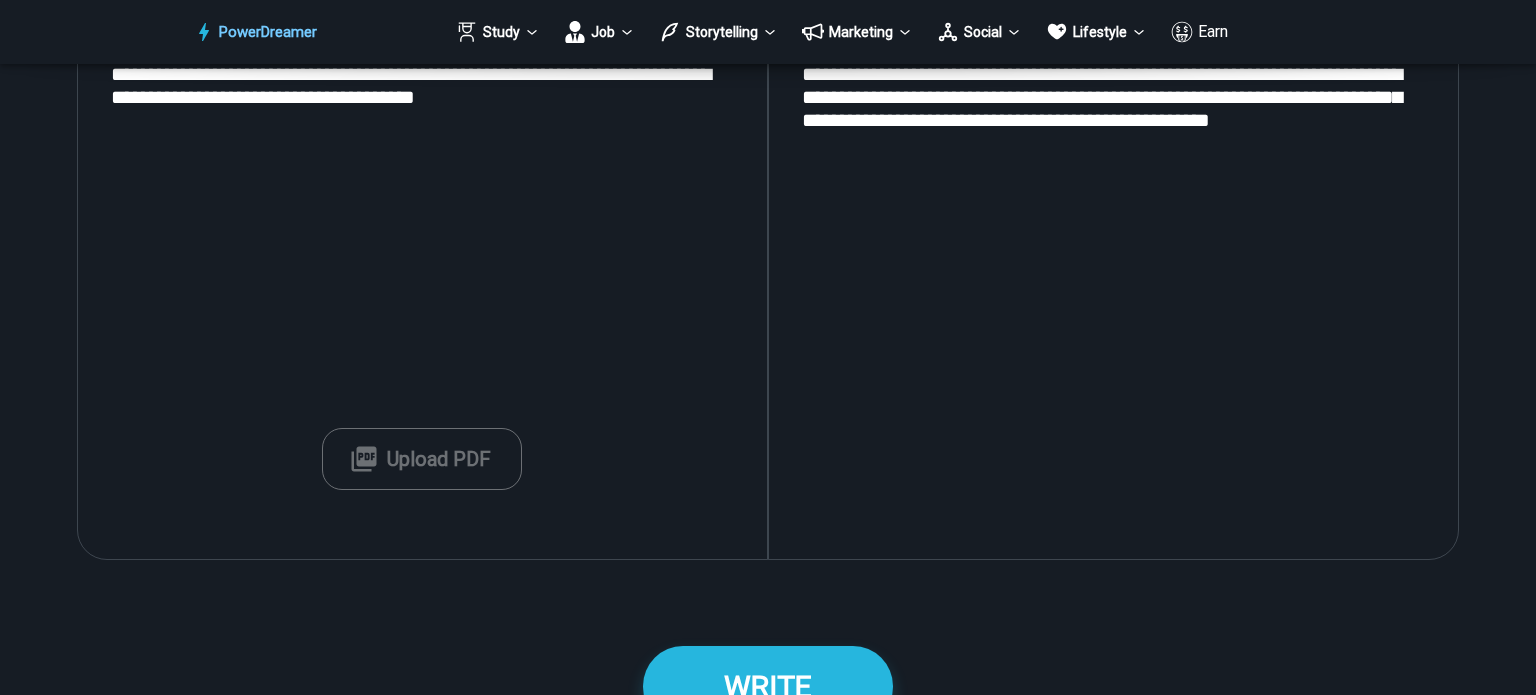 paste on "**********" 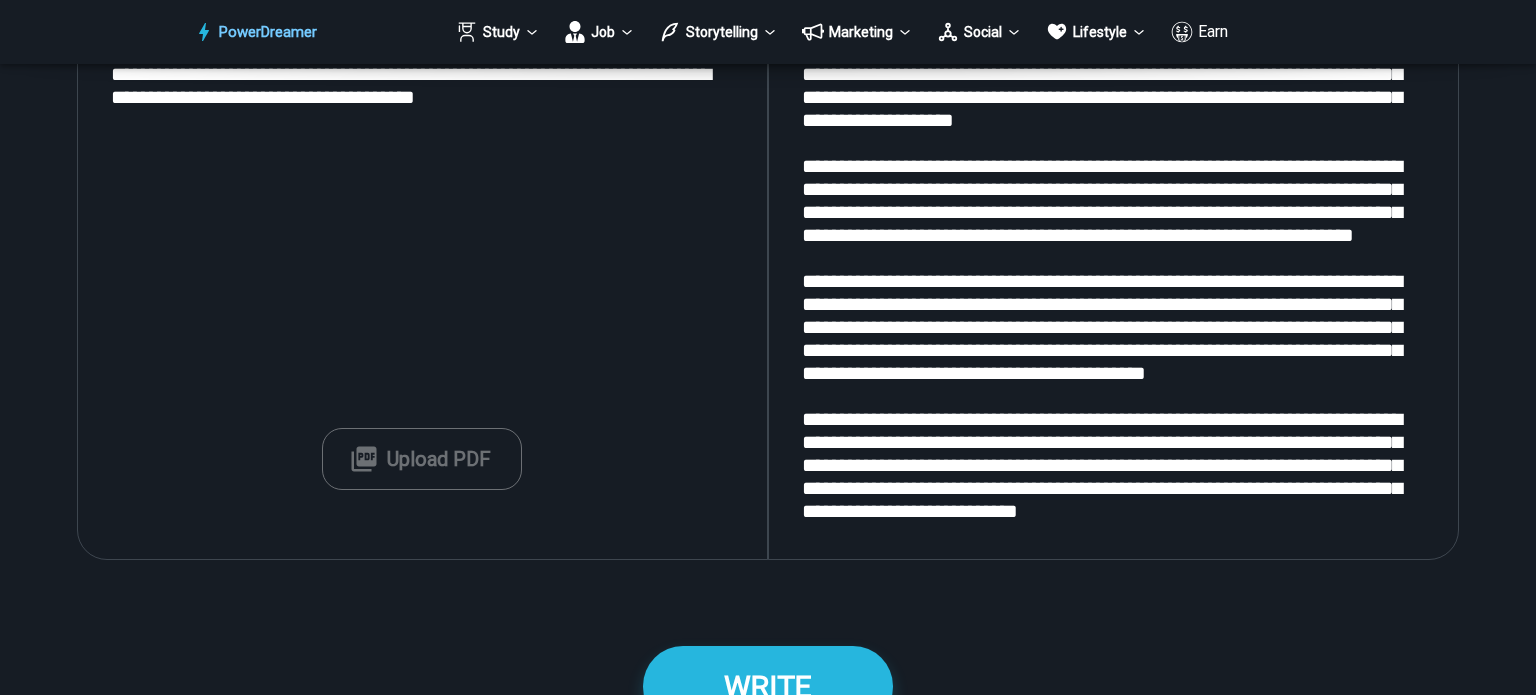 scroll, scrollTop: 1314, scrollLeft: 0, axis: vertical 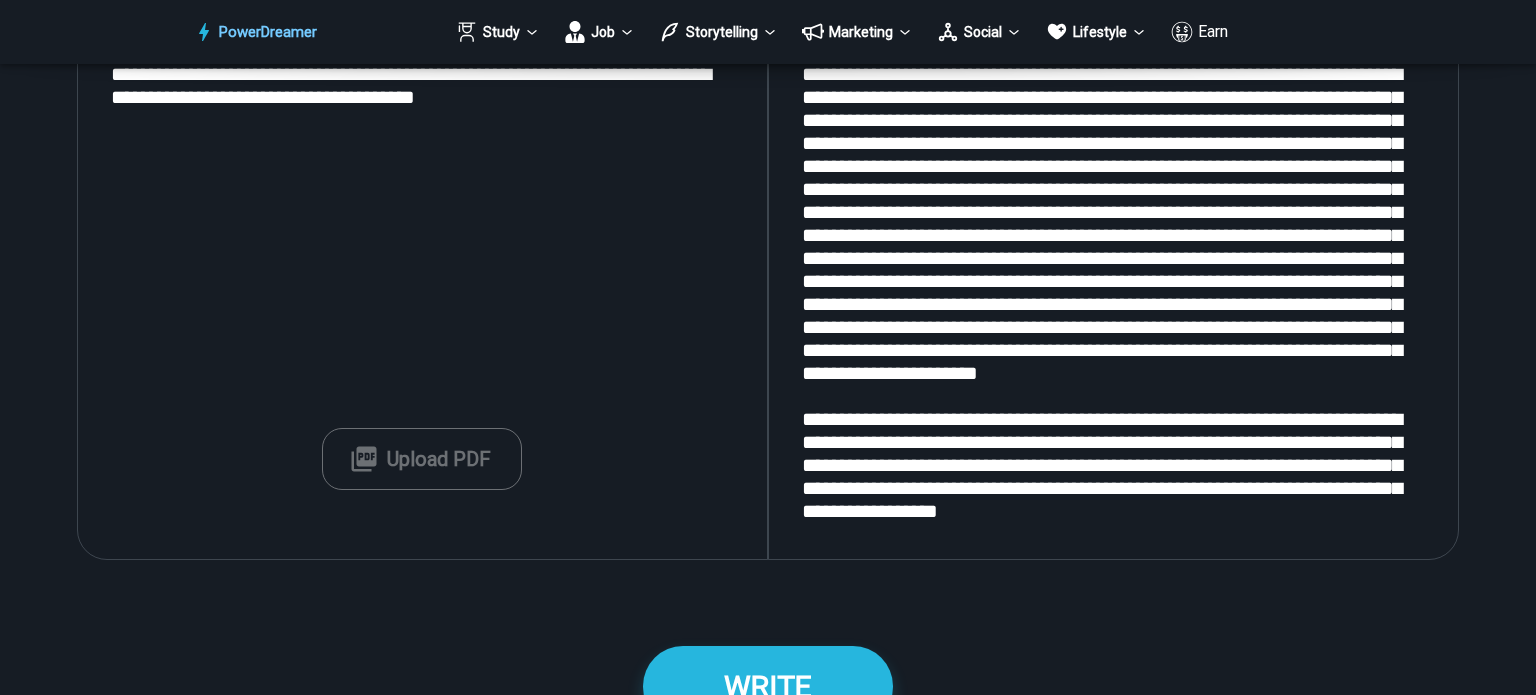 type on "**********" 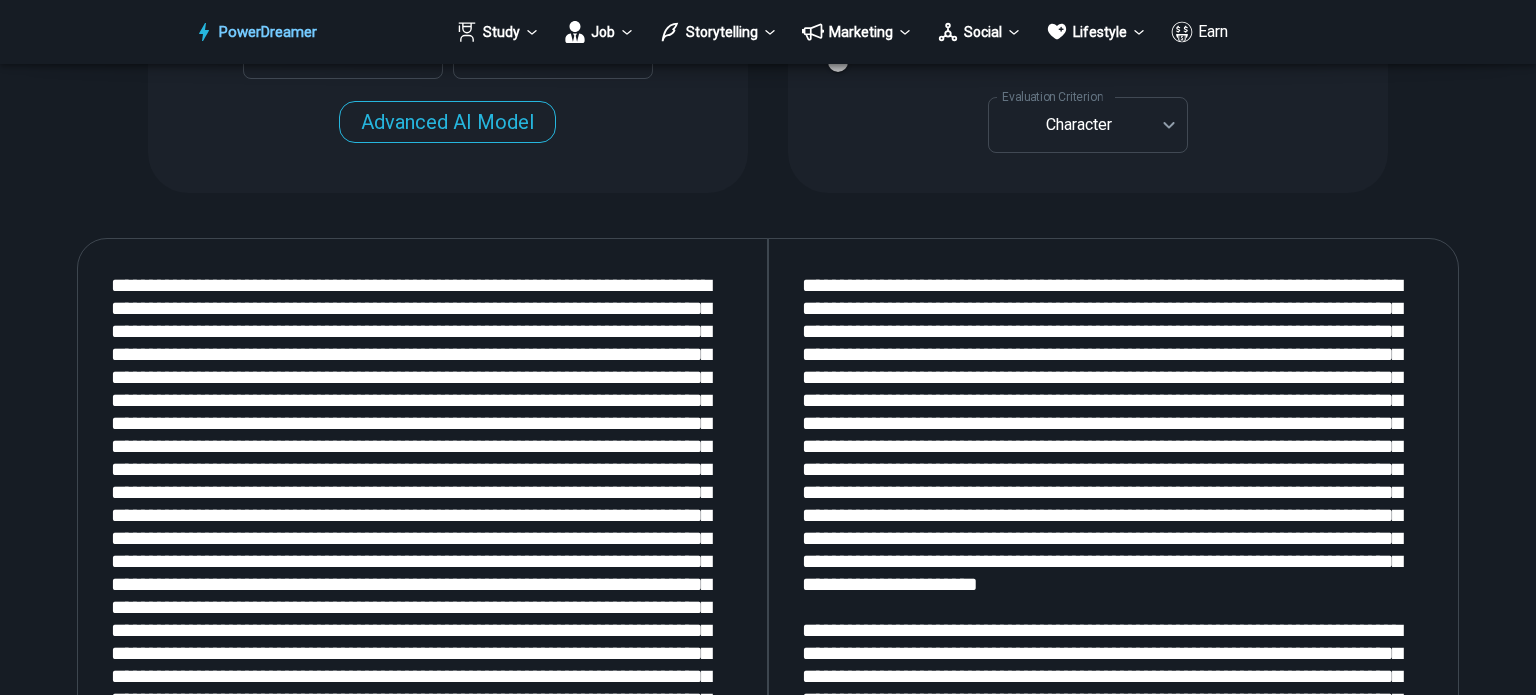scroll, scrollTop: 2027, scrollLeft: 0, axis: vertical 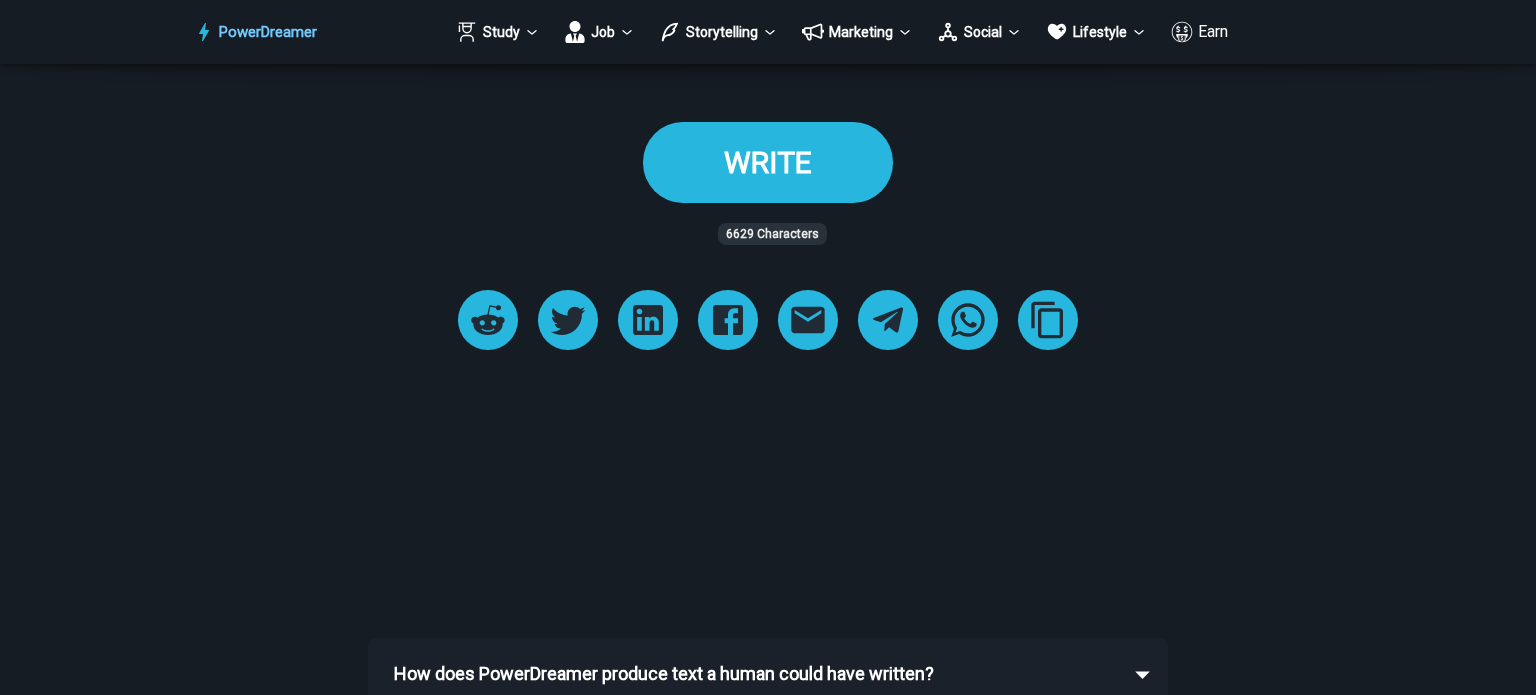 click on "WRITE" at bounding box center (768, 162) 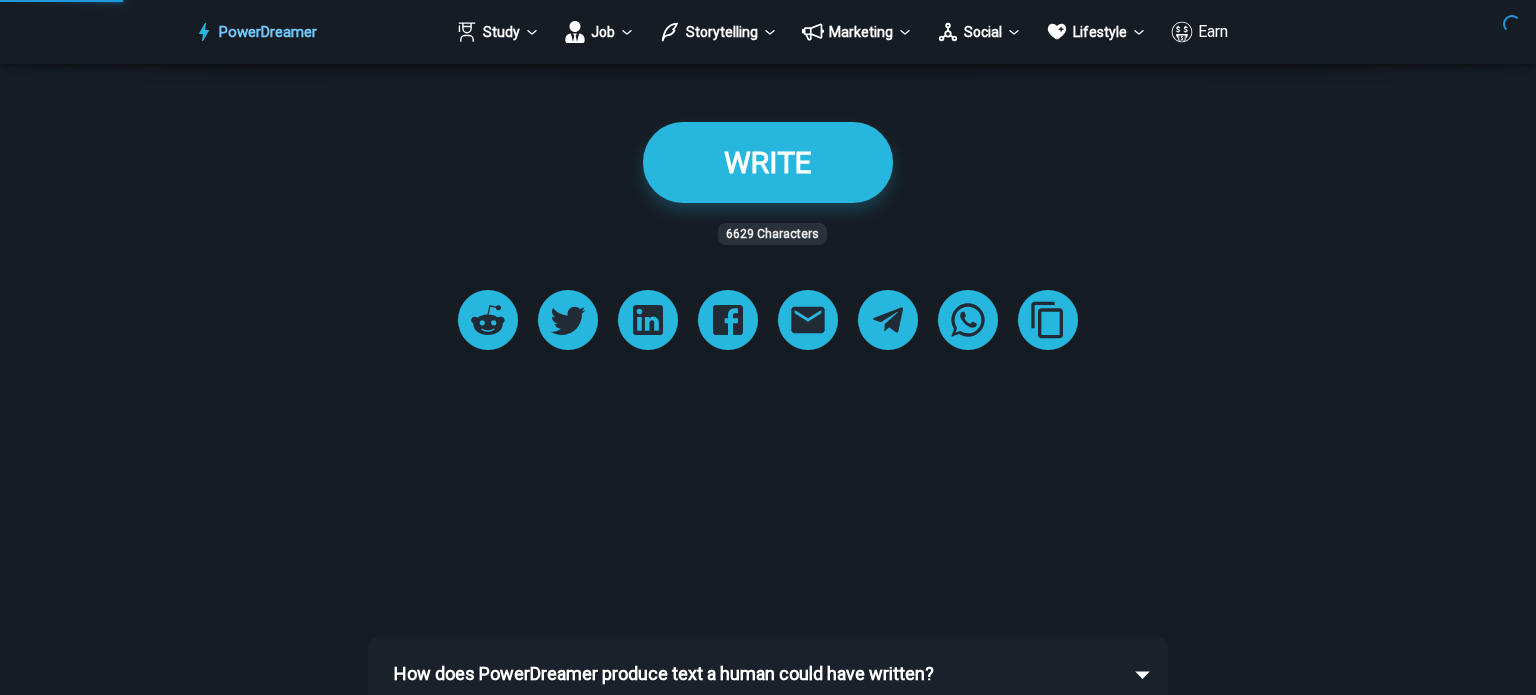 scroll, scrollTop: 0, scrollLeft: 0, axis: both 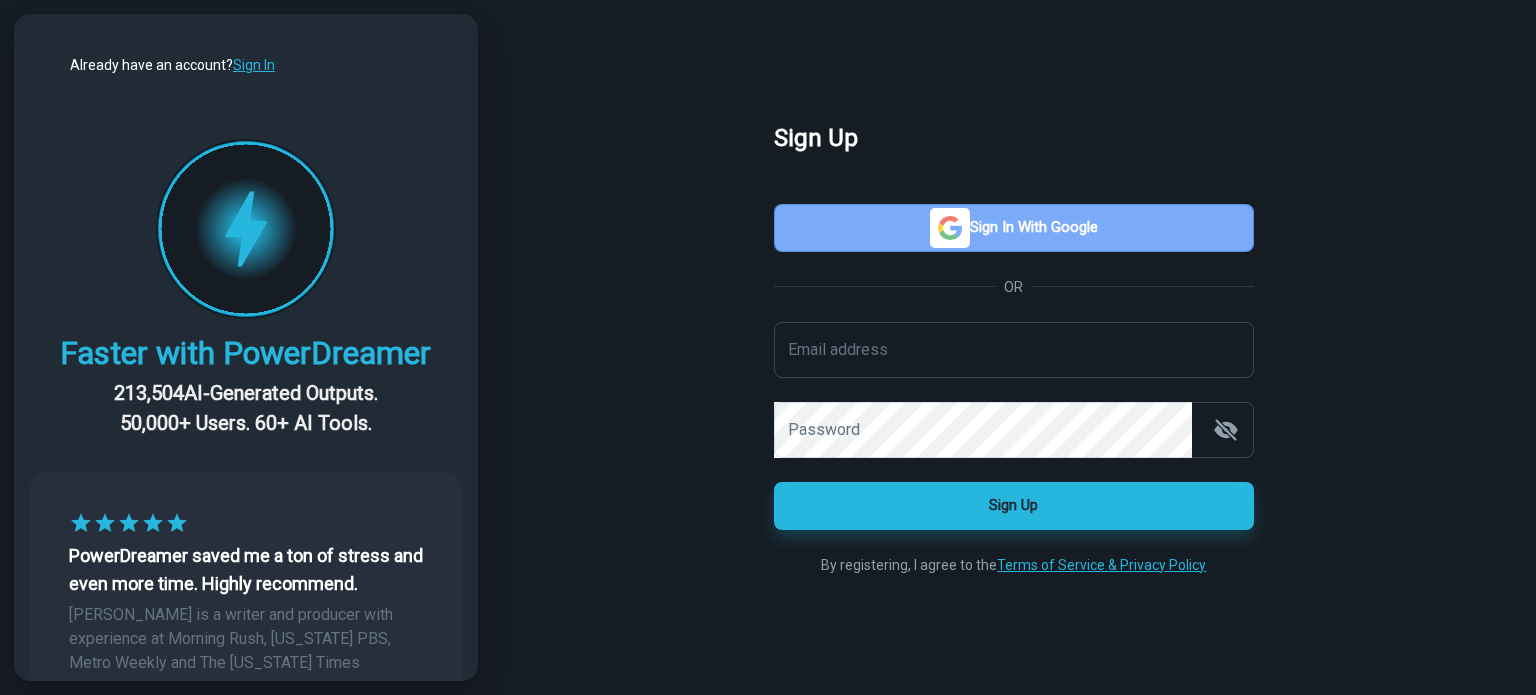 click on "Sign in with Google" at bounding box center [1014, 228] 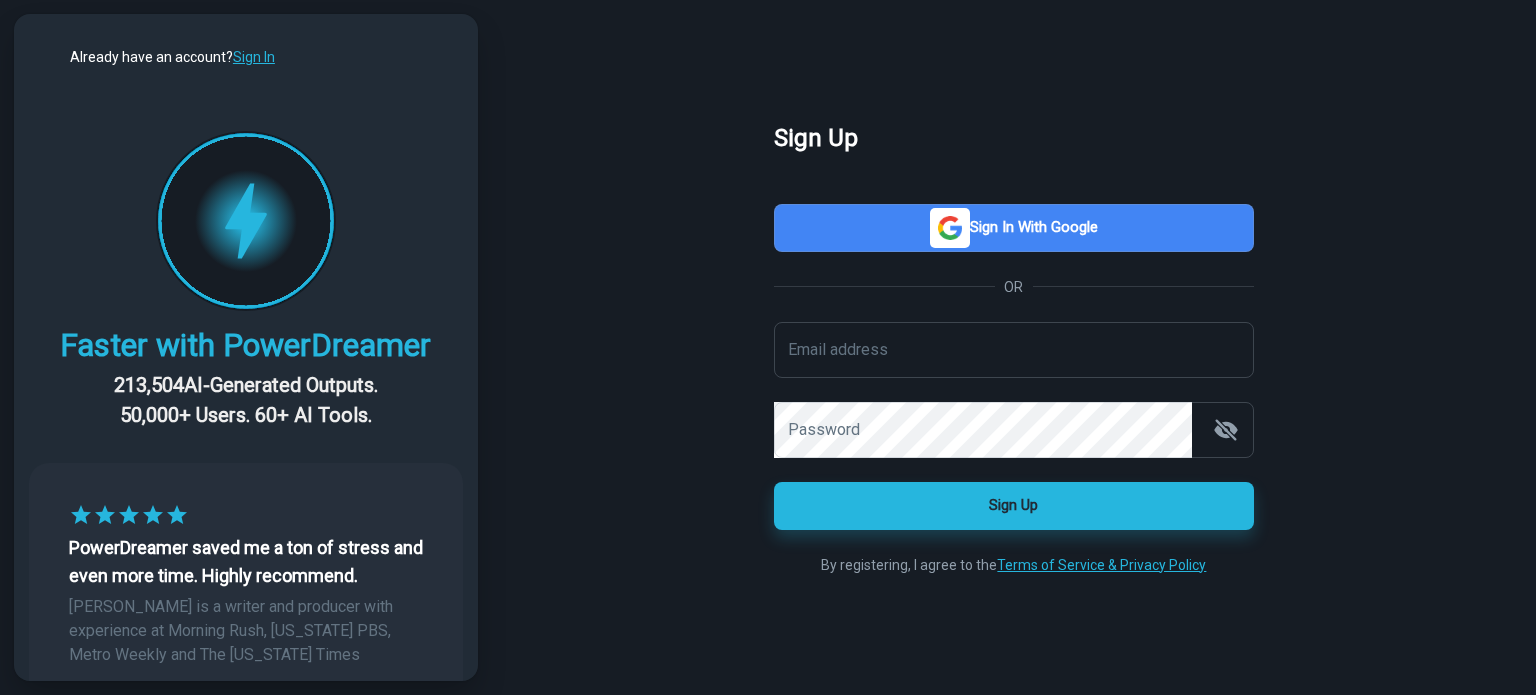 scroll, scrollTop: 0, scrollLeft: 0, axis: both 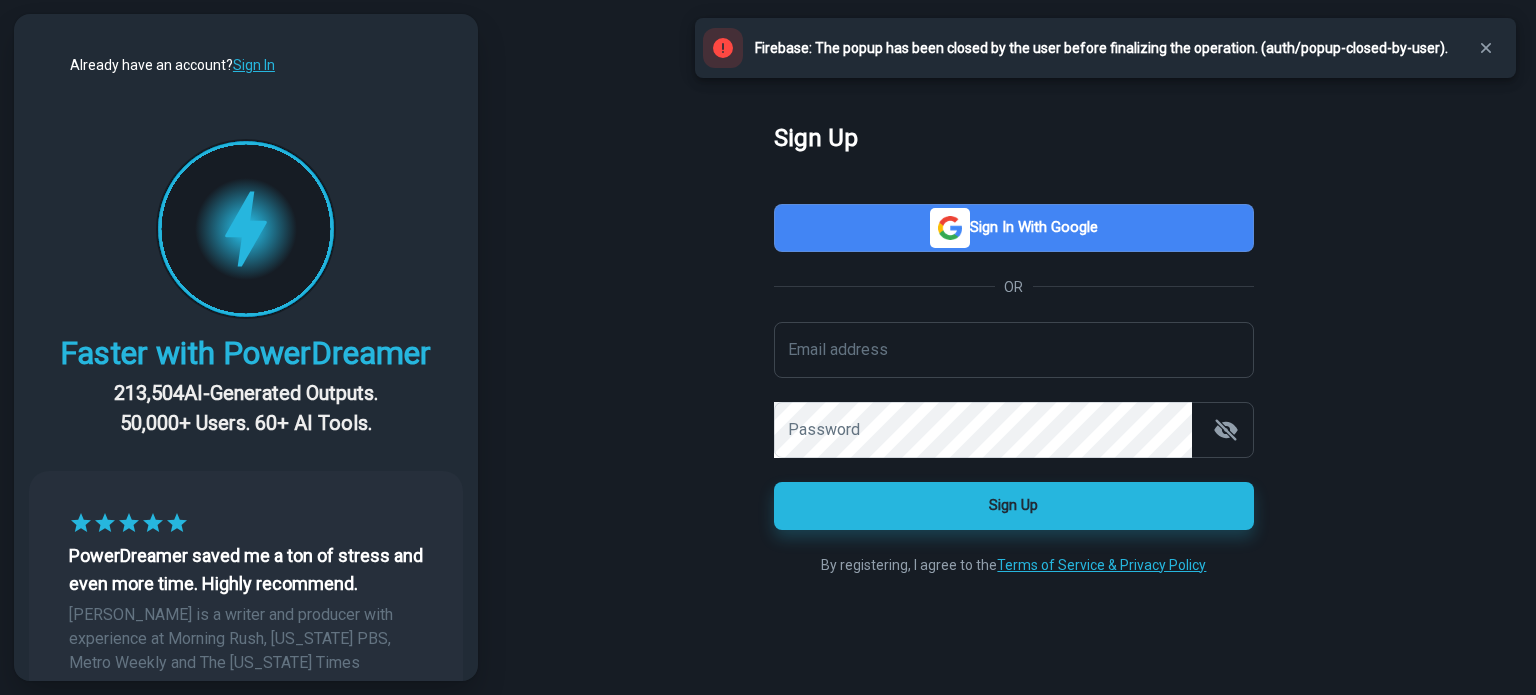 click 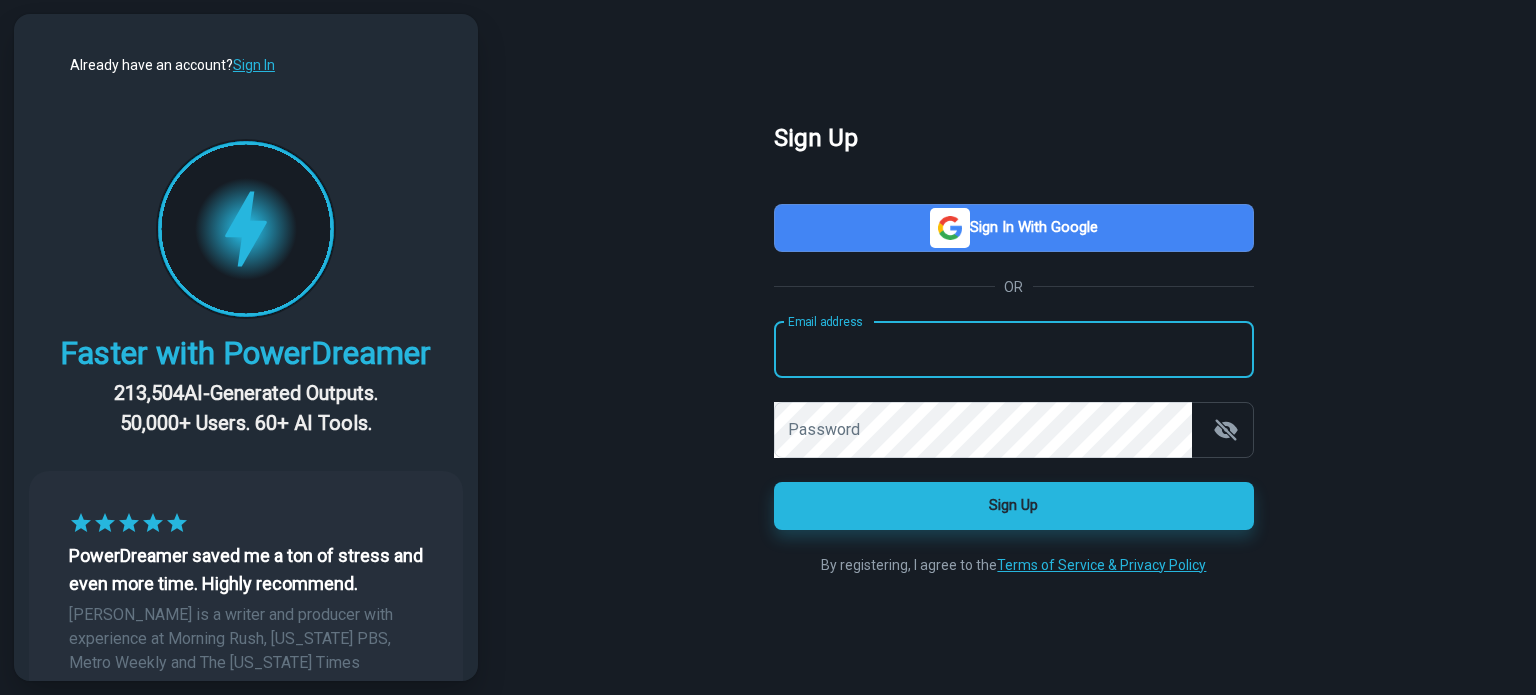 click on "Email address" at bounding box center (1014, 350) 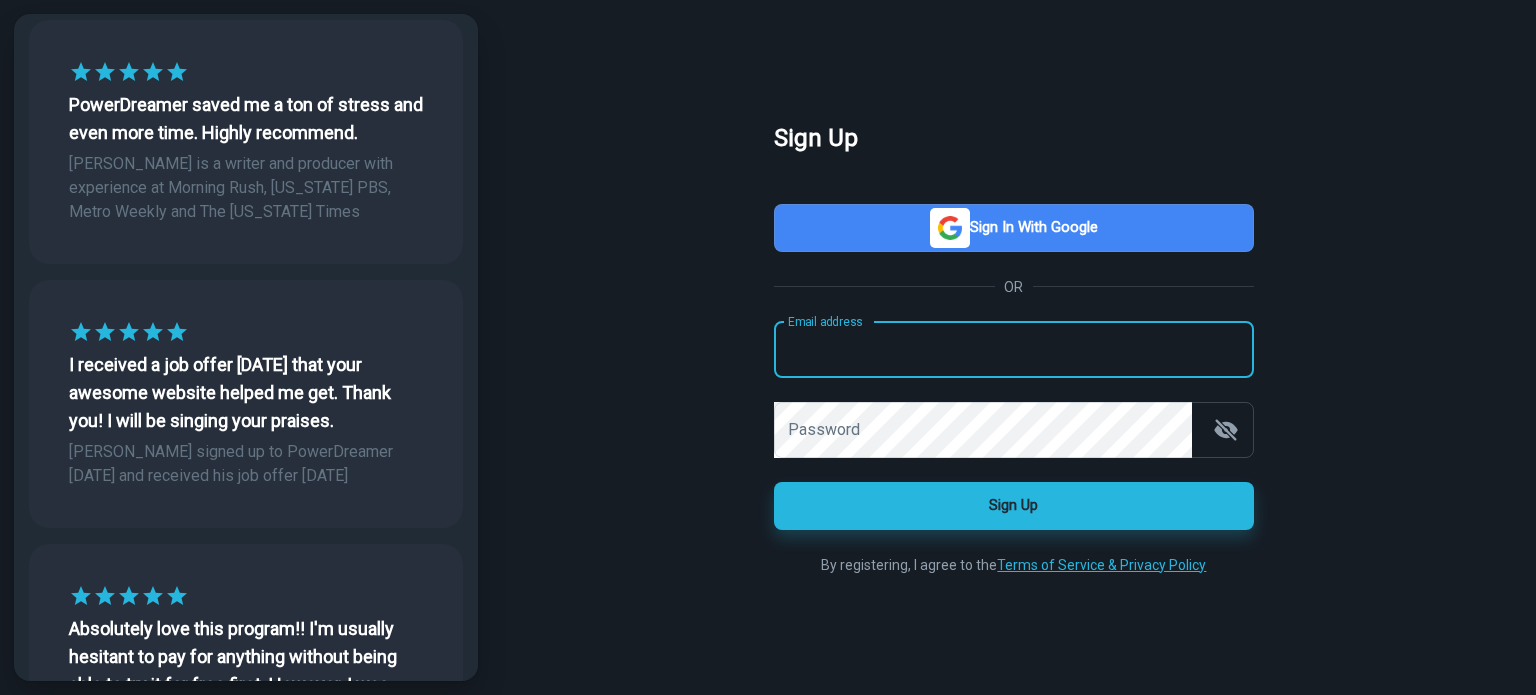 scroll, scrollTop: 0, scrollLeft: 0, axis: both 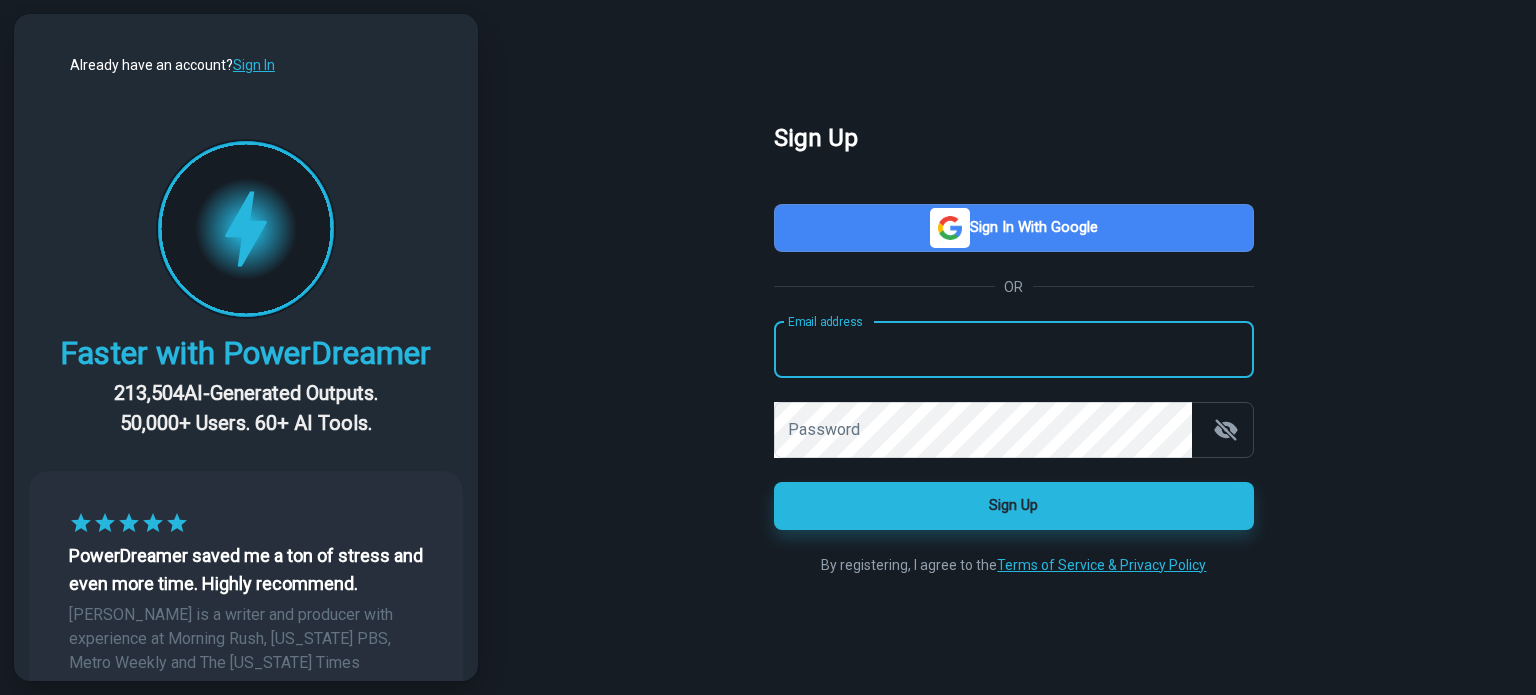 click on "Sign In" at bounding box center (254, 65) 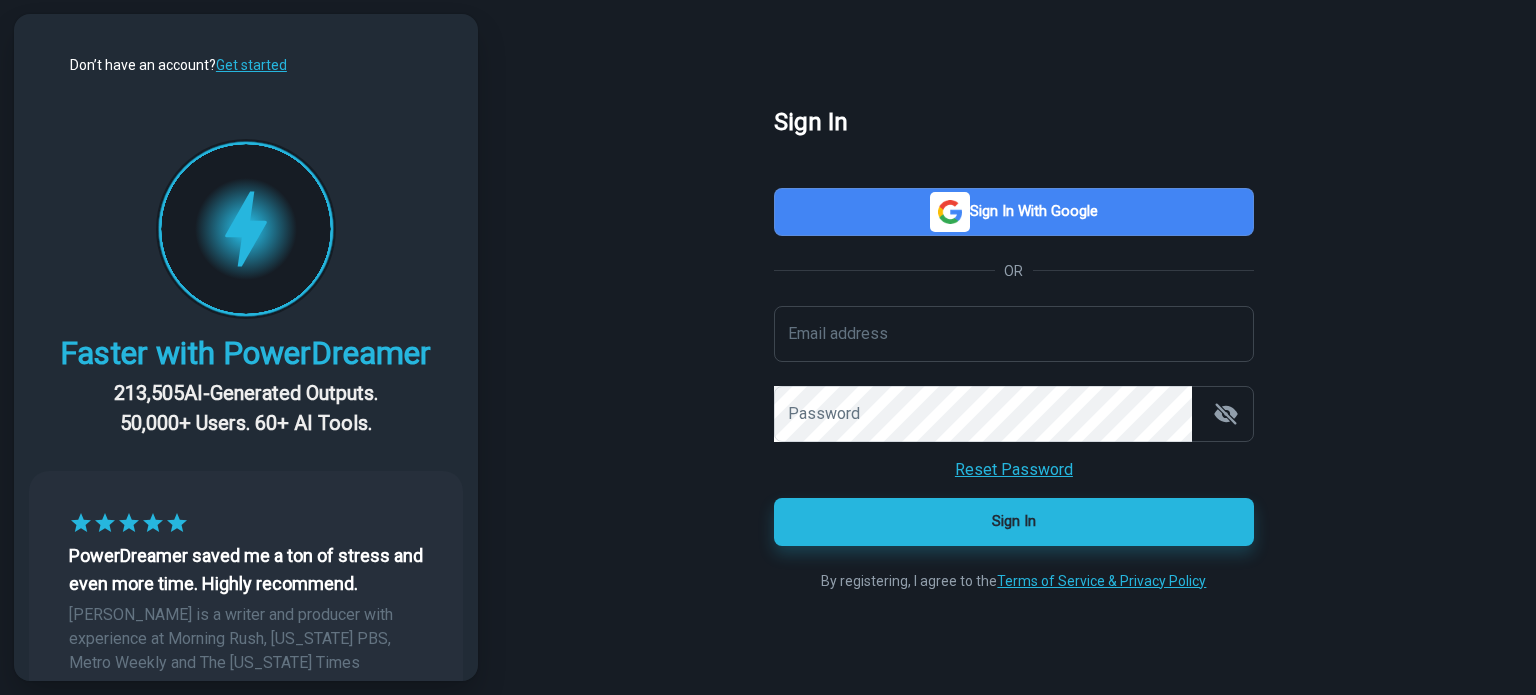 click on "Get started" at bounding box center (251, 65) 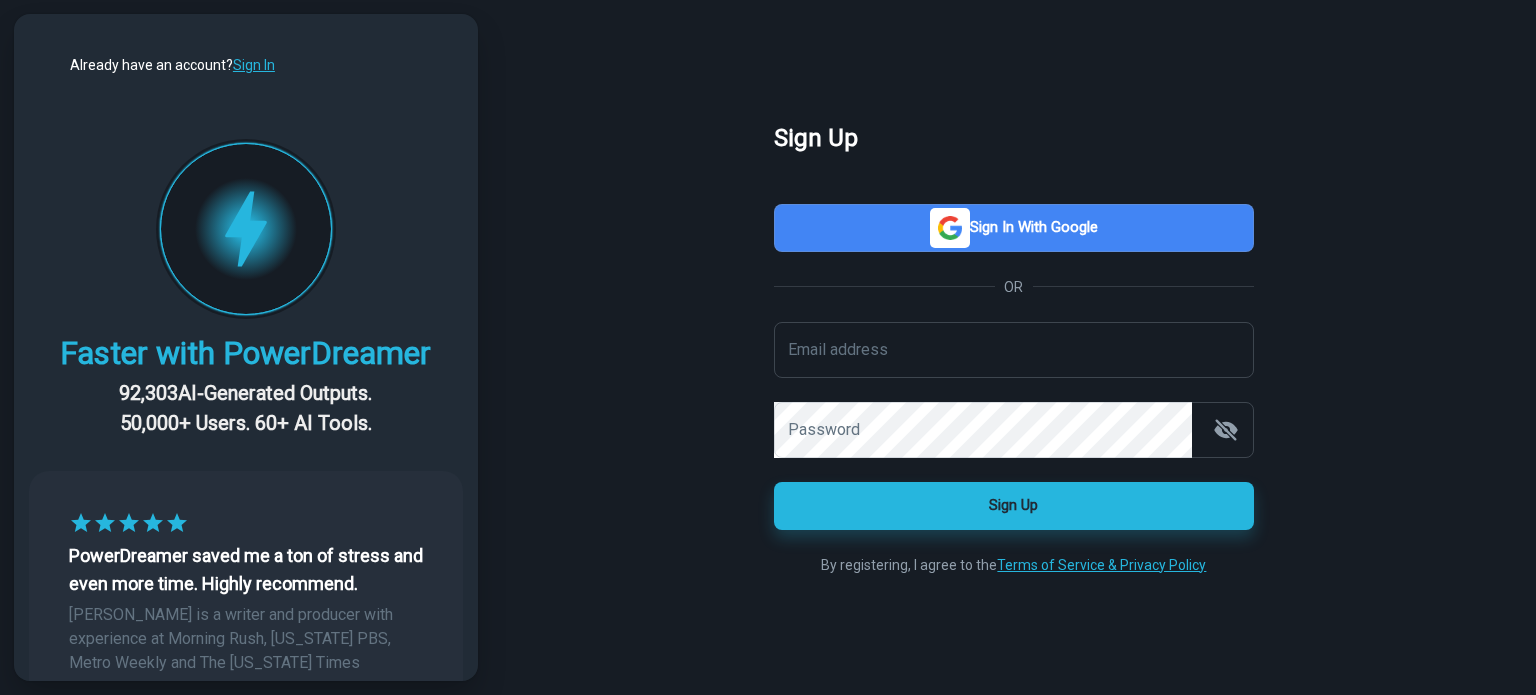click on "Sign In" at bounding box center (254, 65) 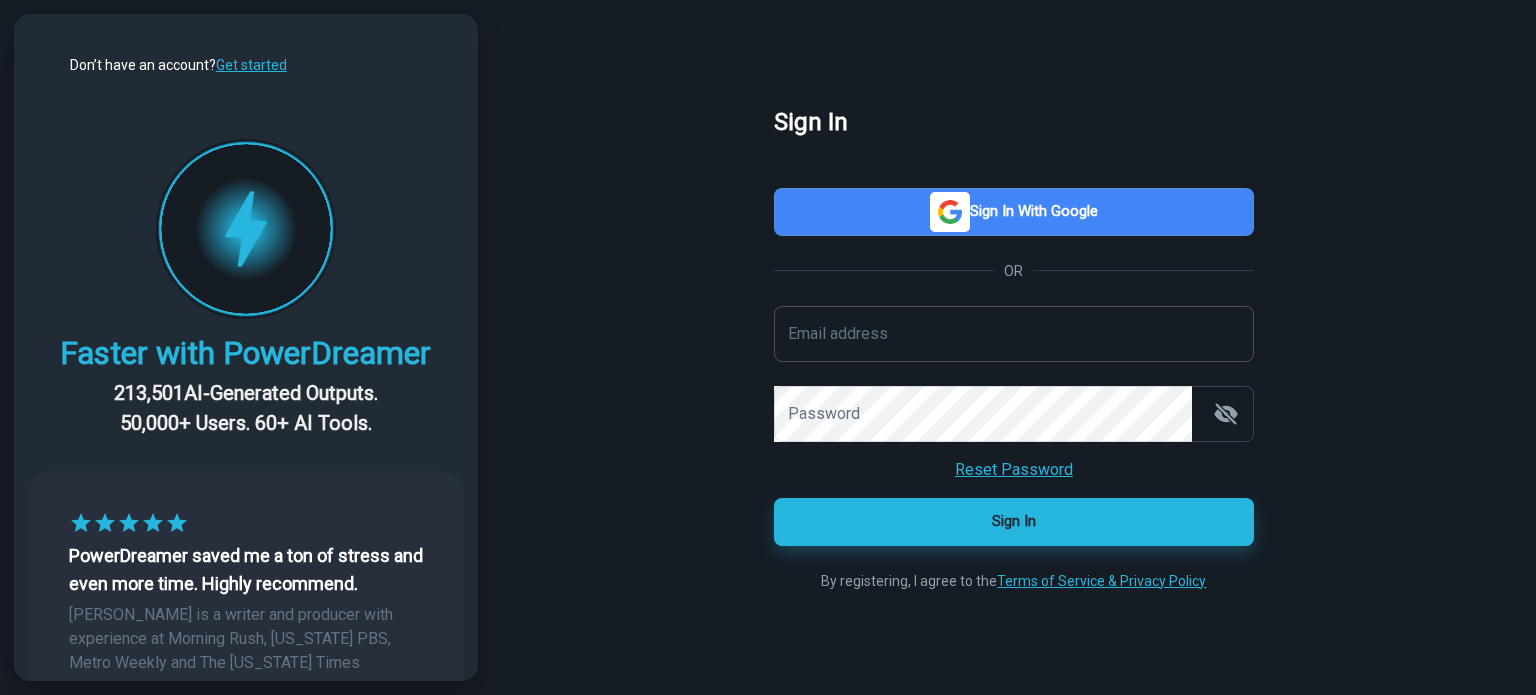 click on "Email address" at bounding box center [1014, 334] 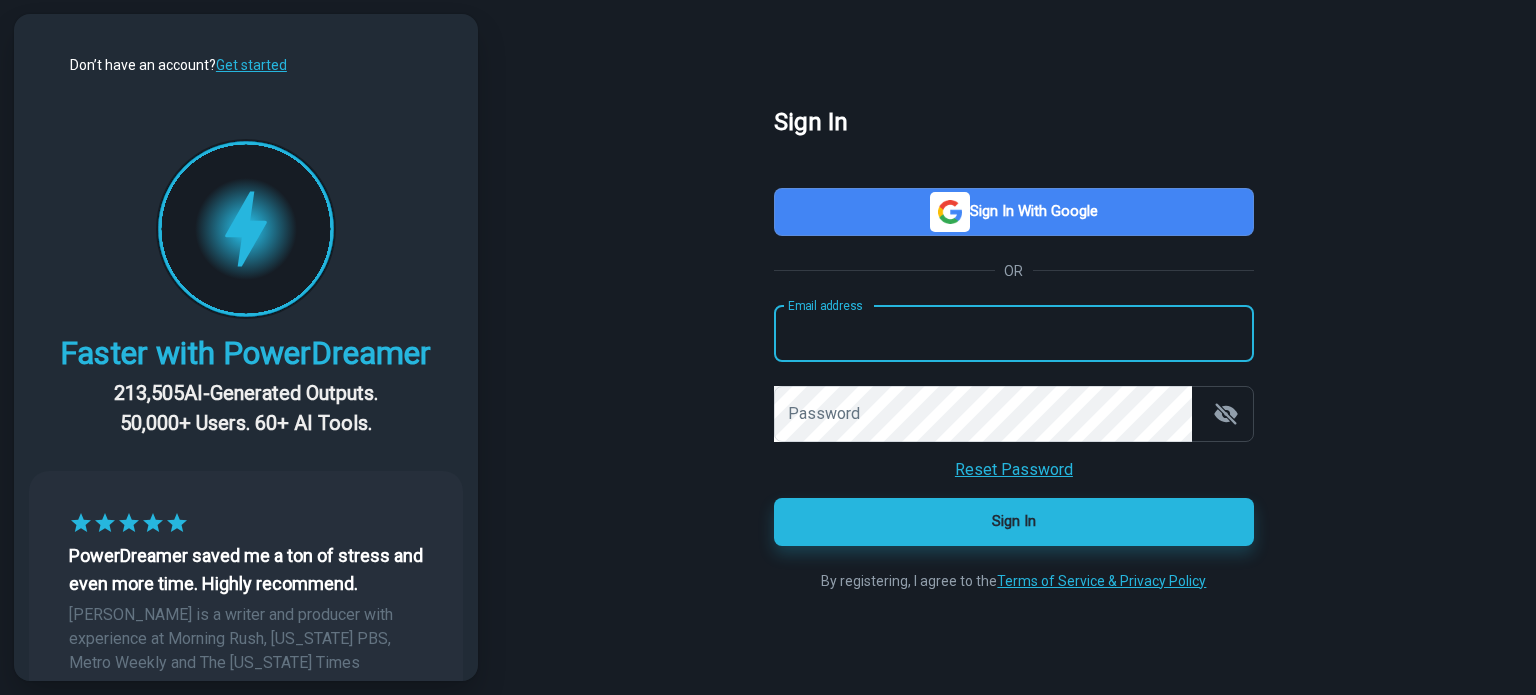 click on "Email address" at bounding box center (1014, 334) 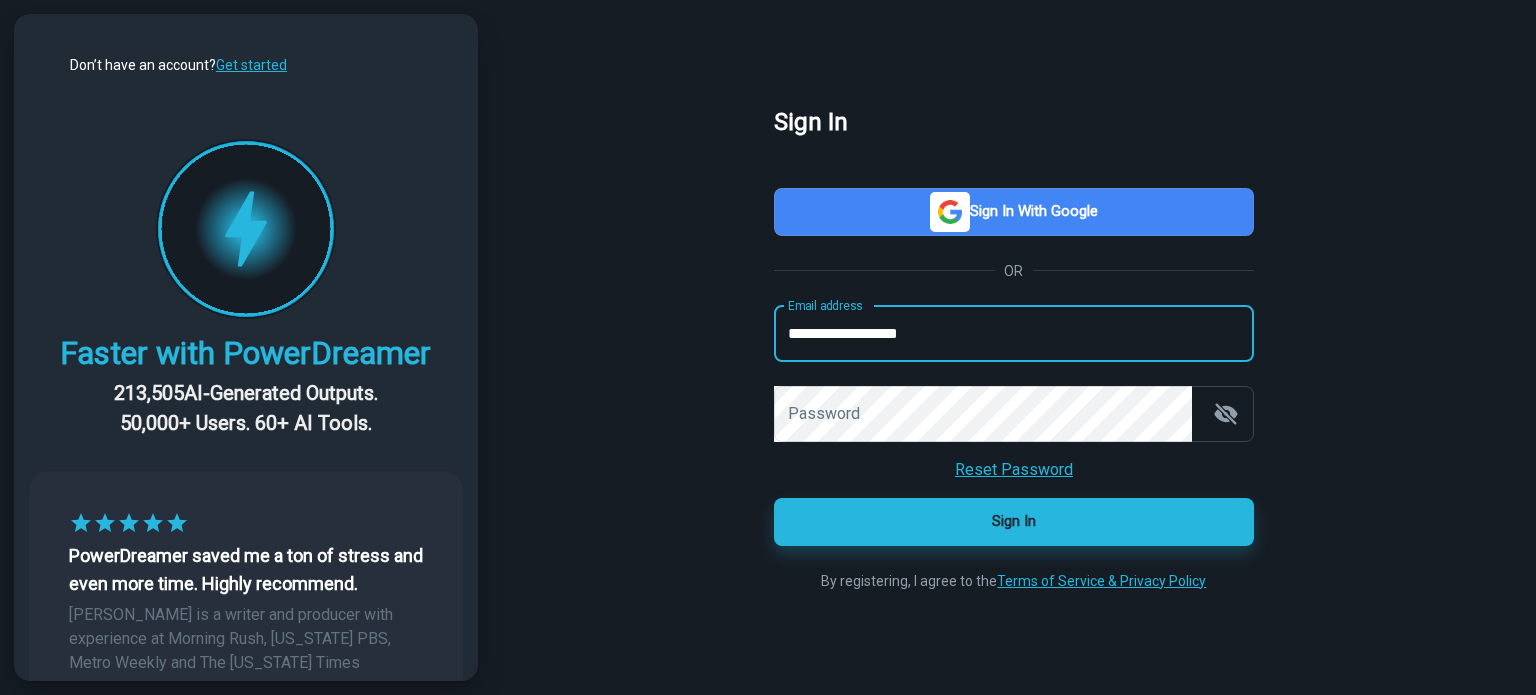 type on "**********" 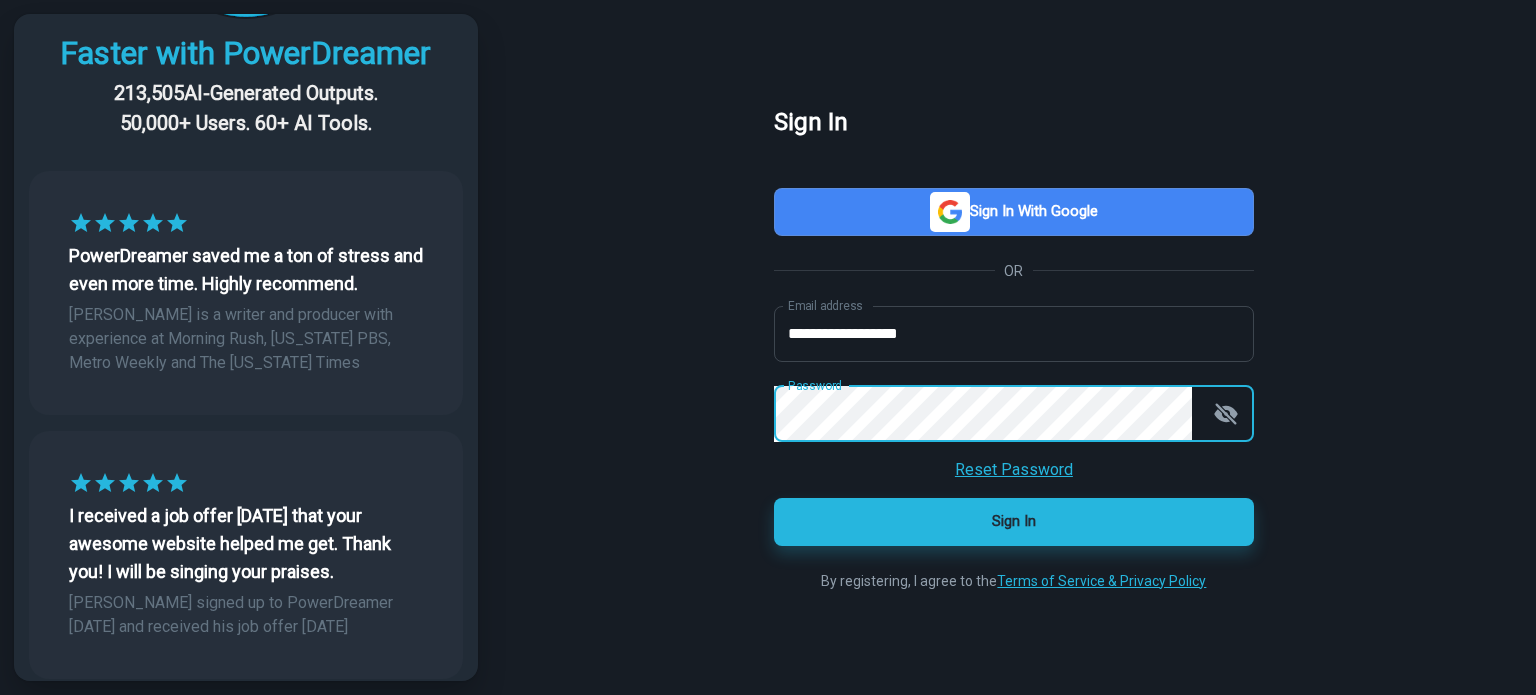 scroll, scrollTop: 0, scrollLeft: 0, axis: both 